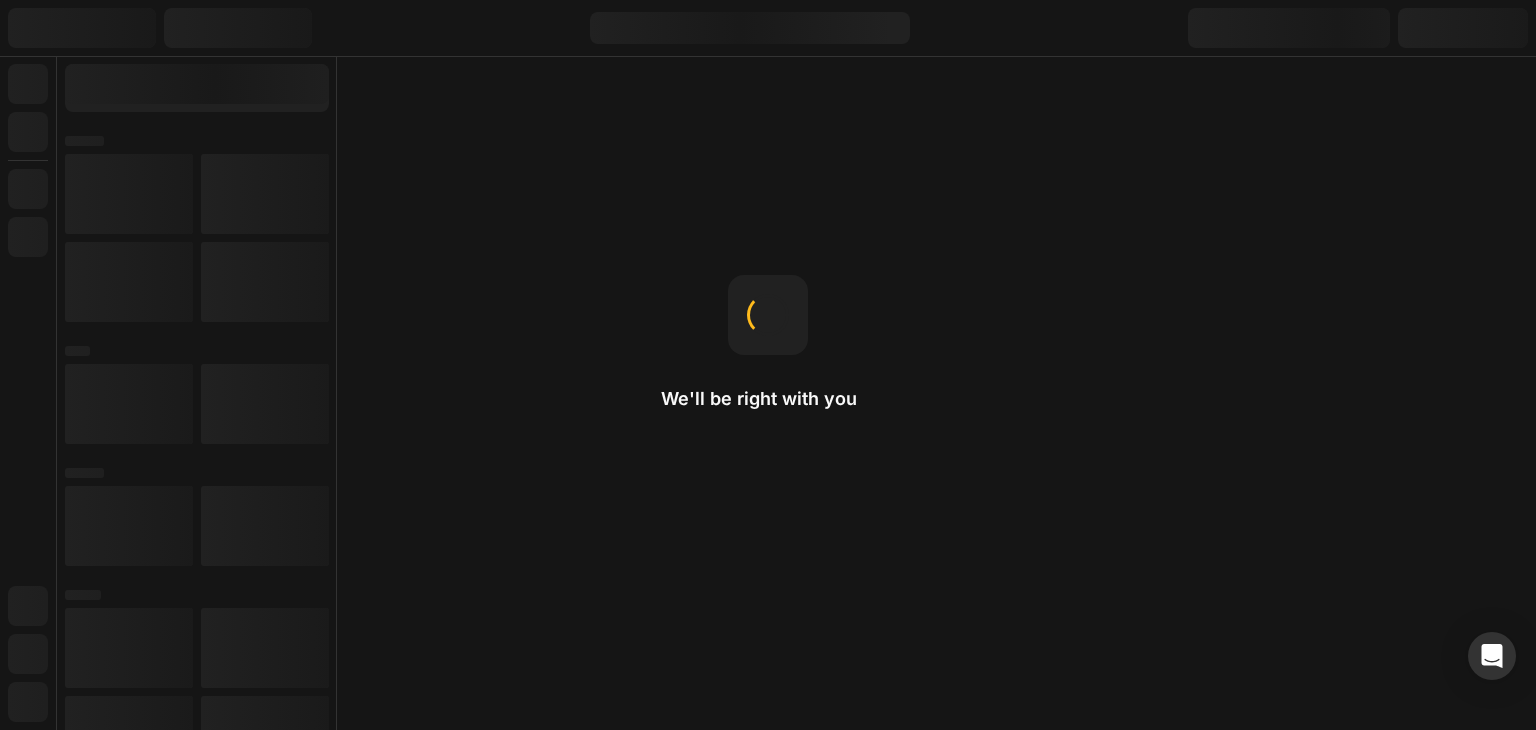 scroll, scrollTop: 0, scrollLeft: 0, axis: both 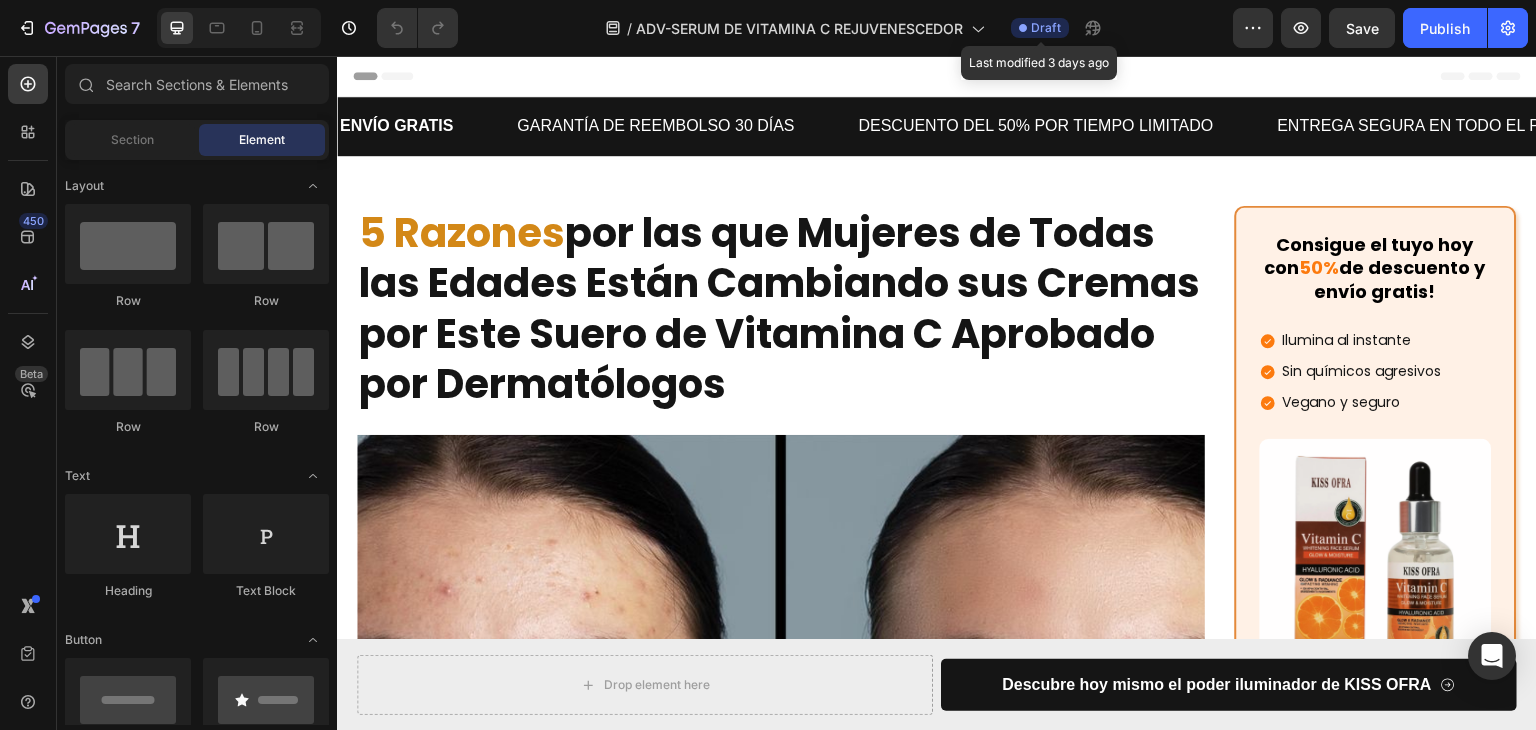 click on "Draft" at bounding box center (1046, 28) 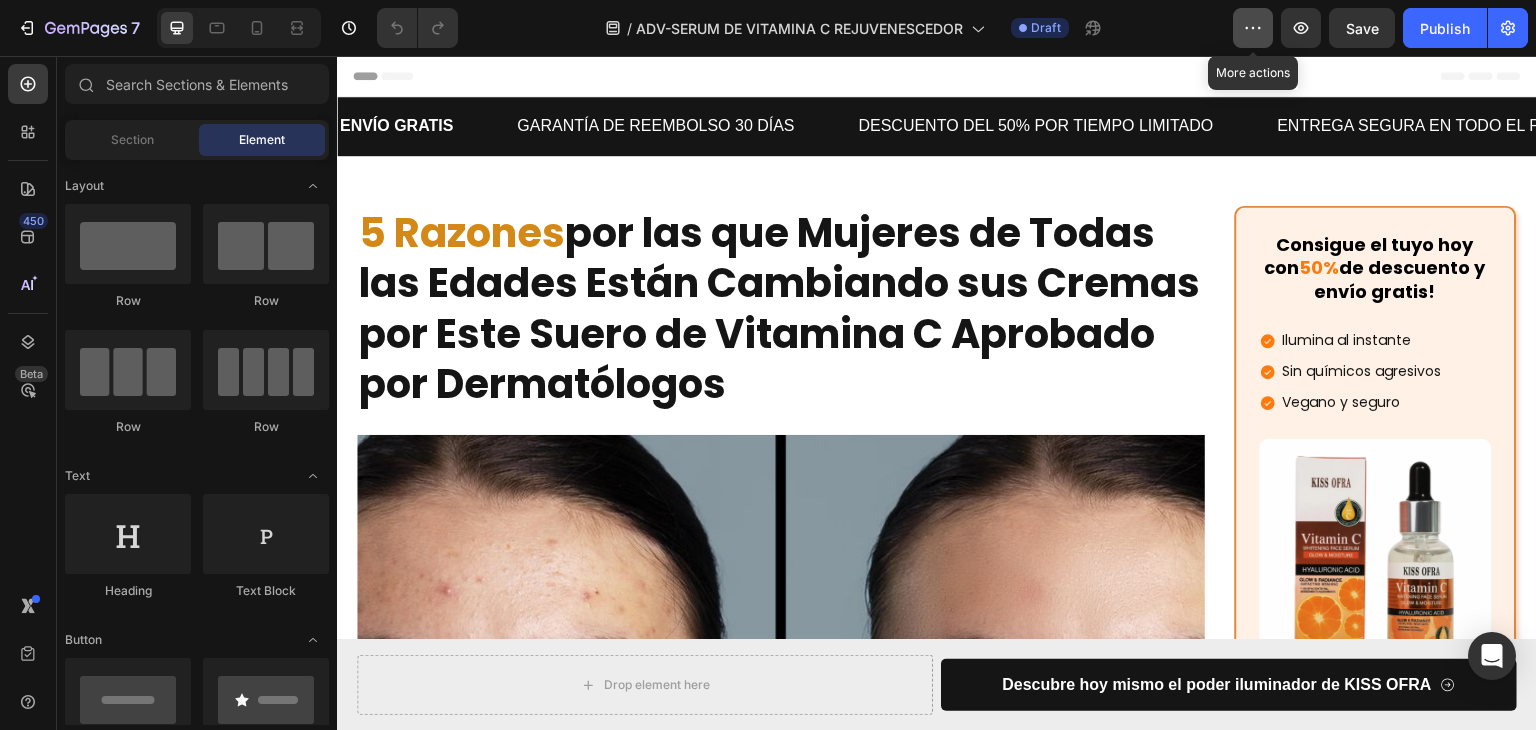 click 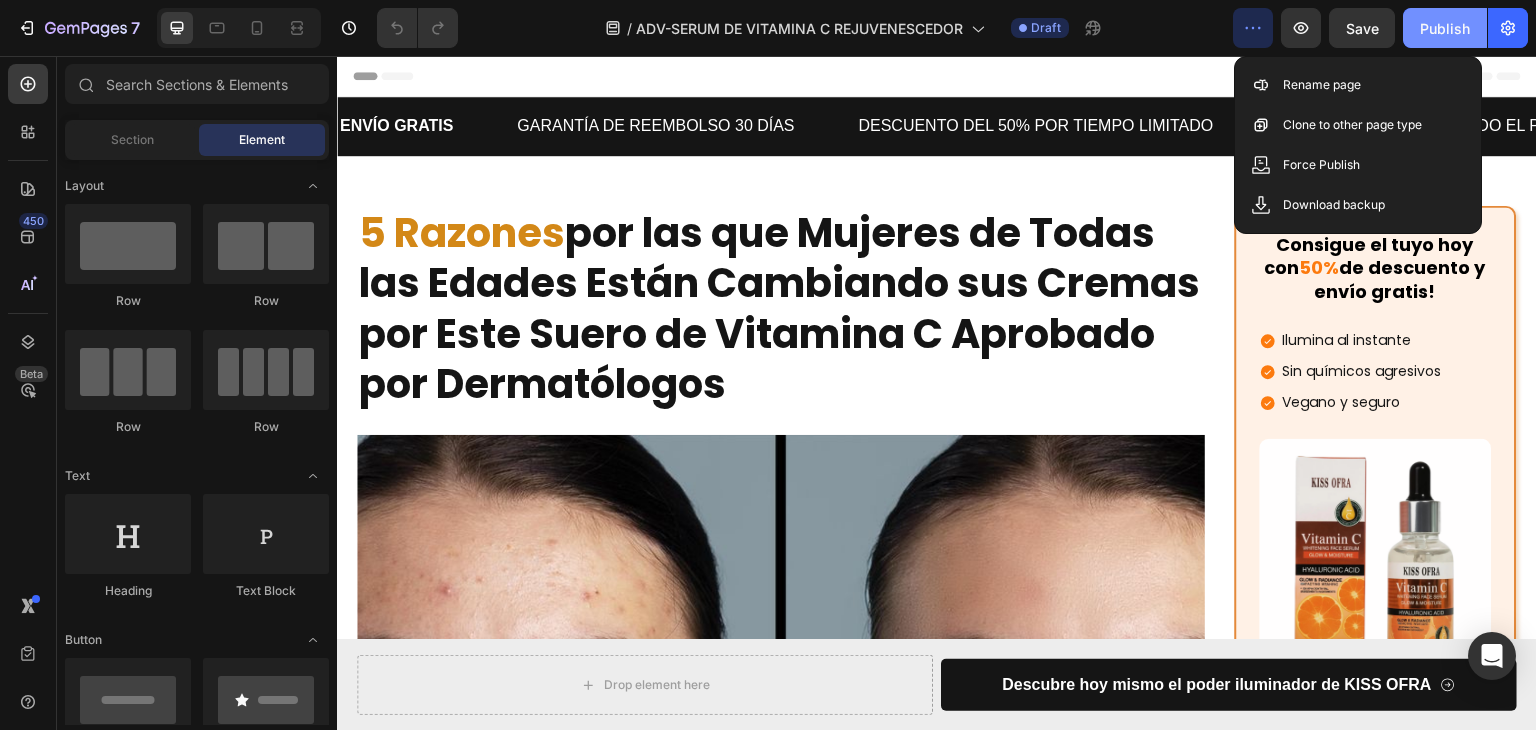 click on "Publish" at bounding box center (1445, 28) 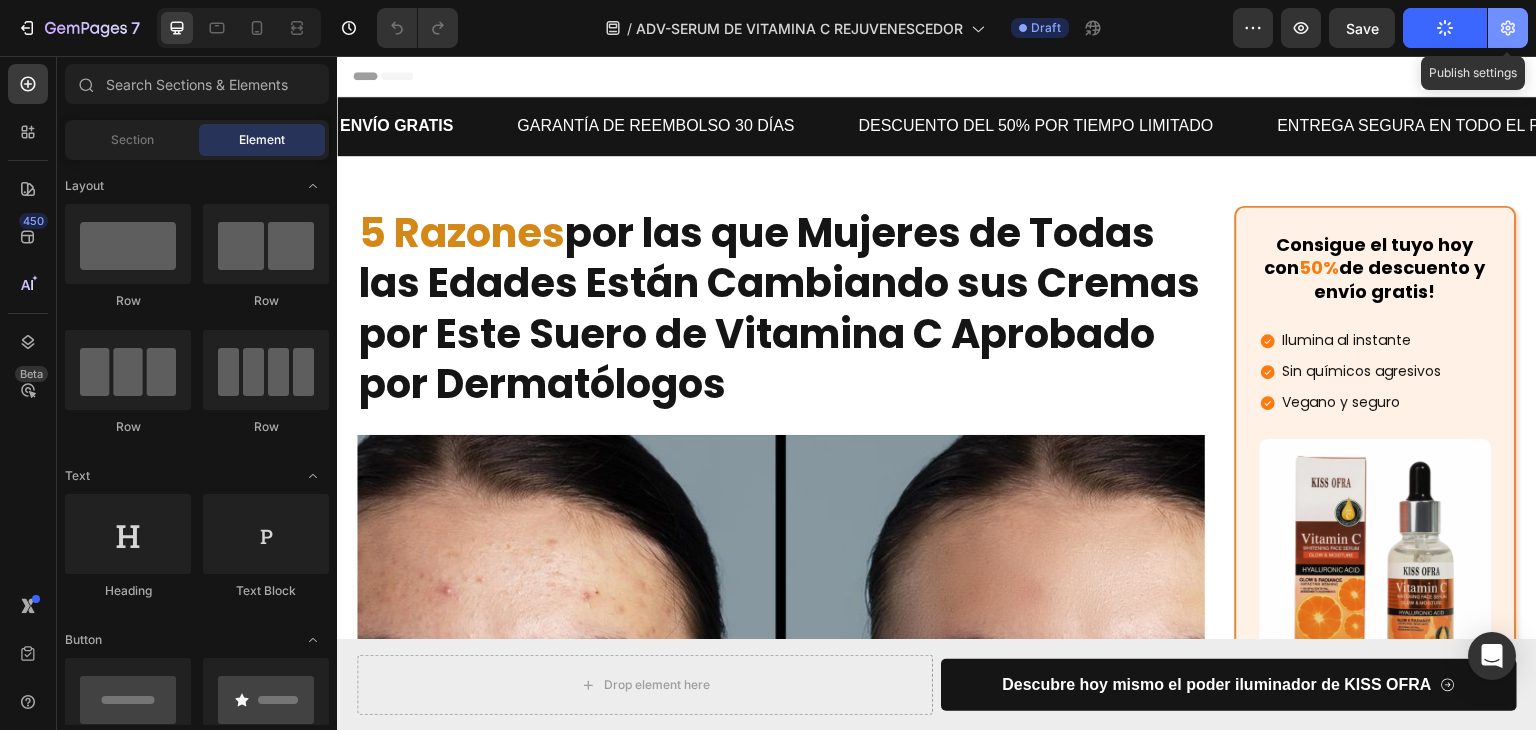 click 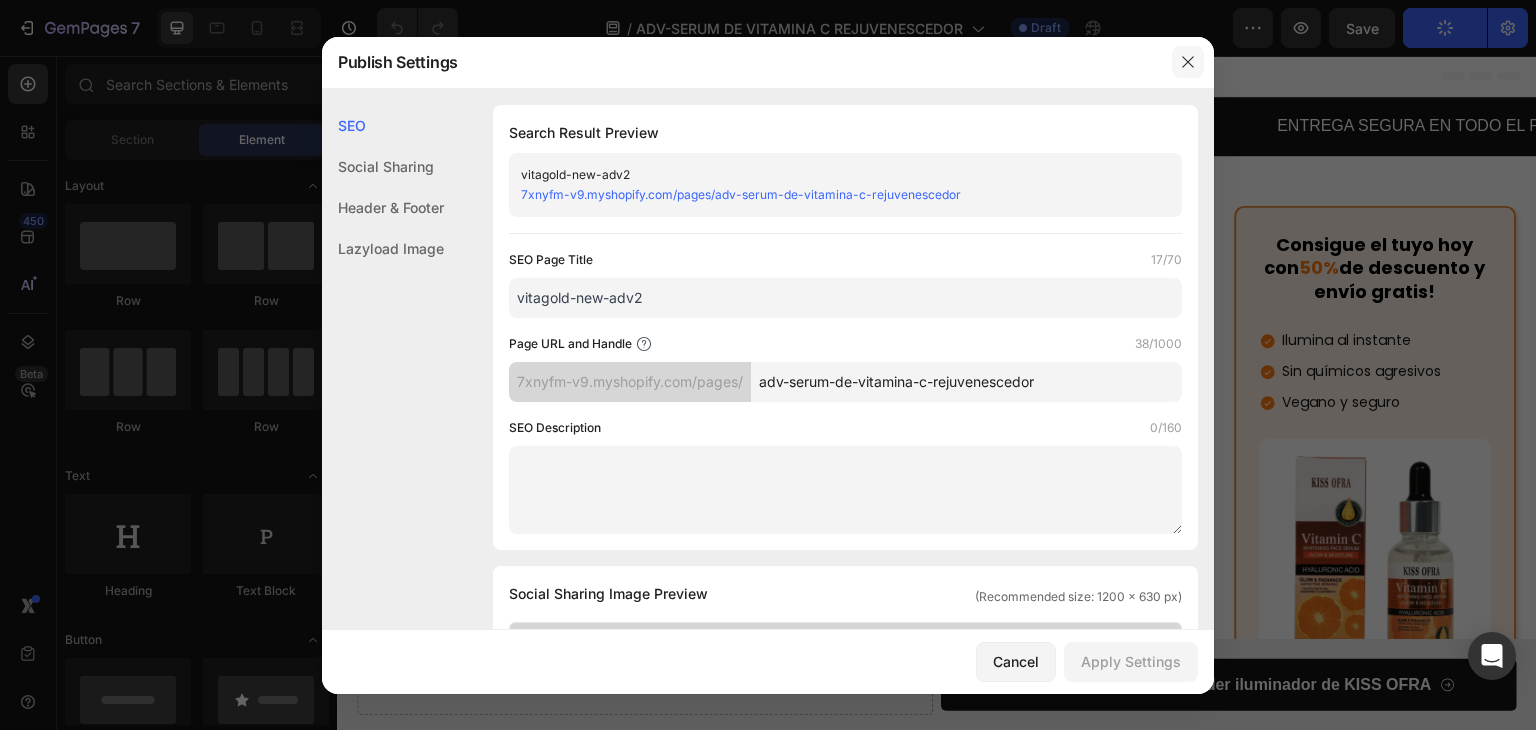 drag, startPoint x: 1185, startPoint y: 65, endPoint x: 866, endPoint y: 3, distance: 324.96924 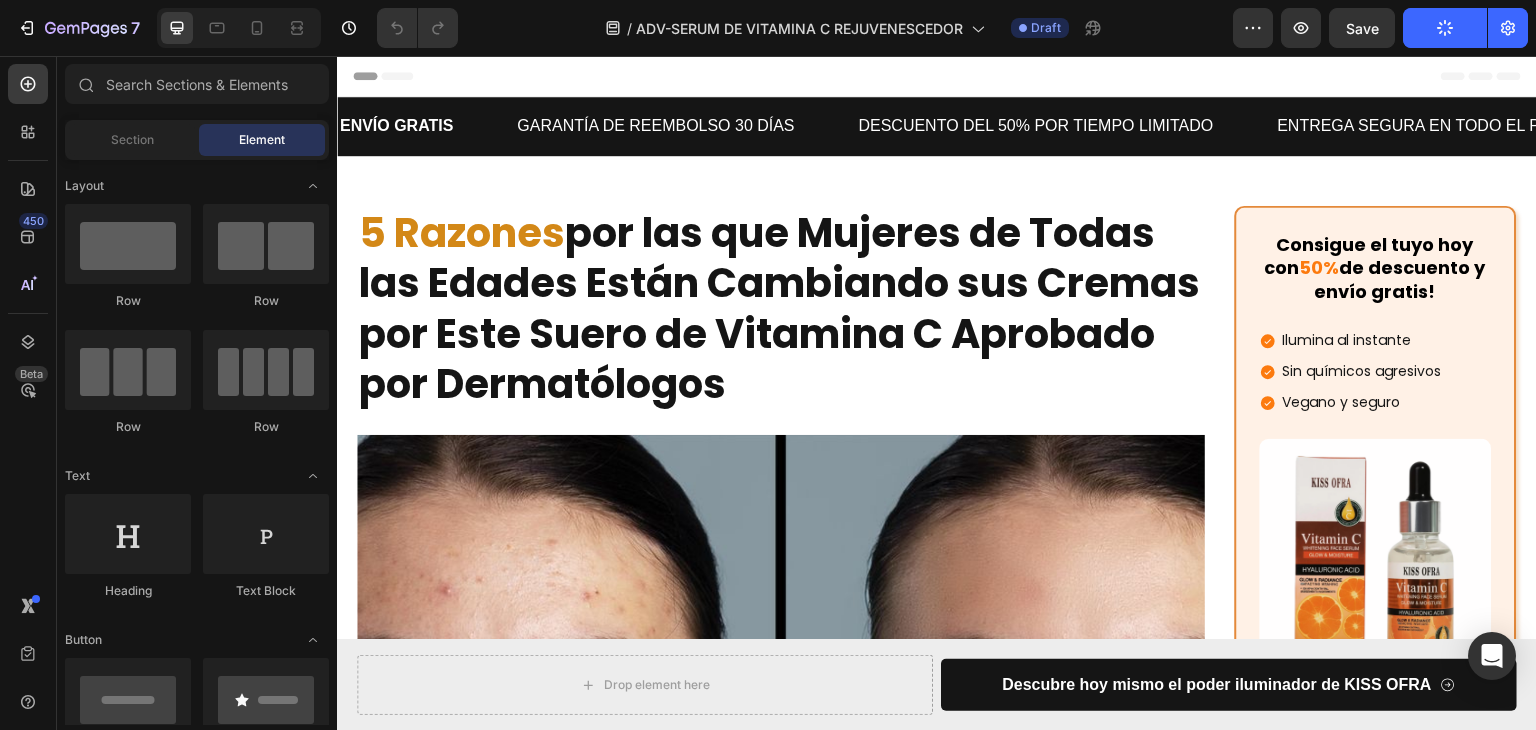 click on "Publish" 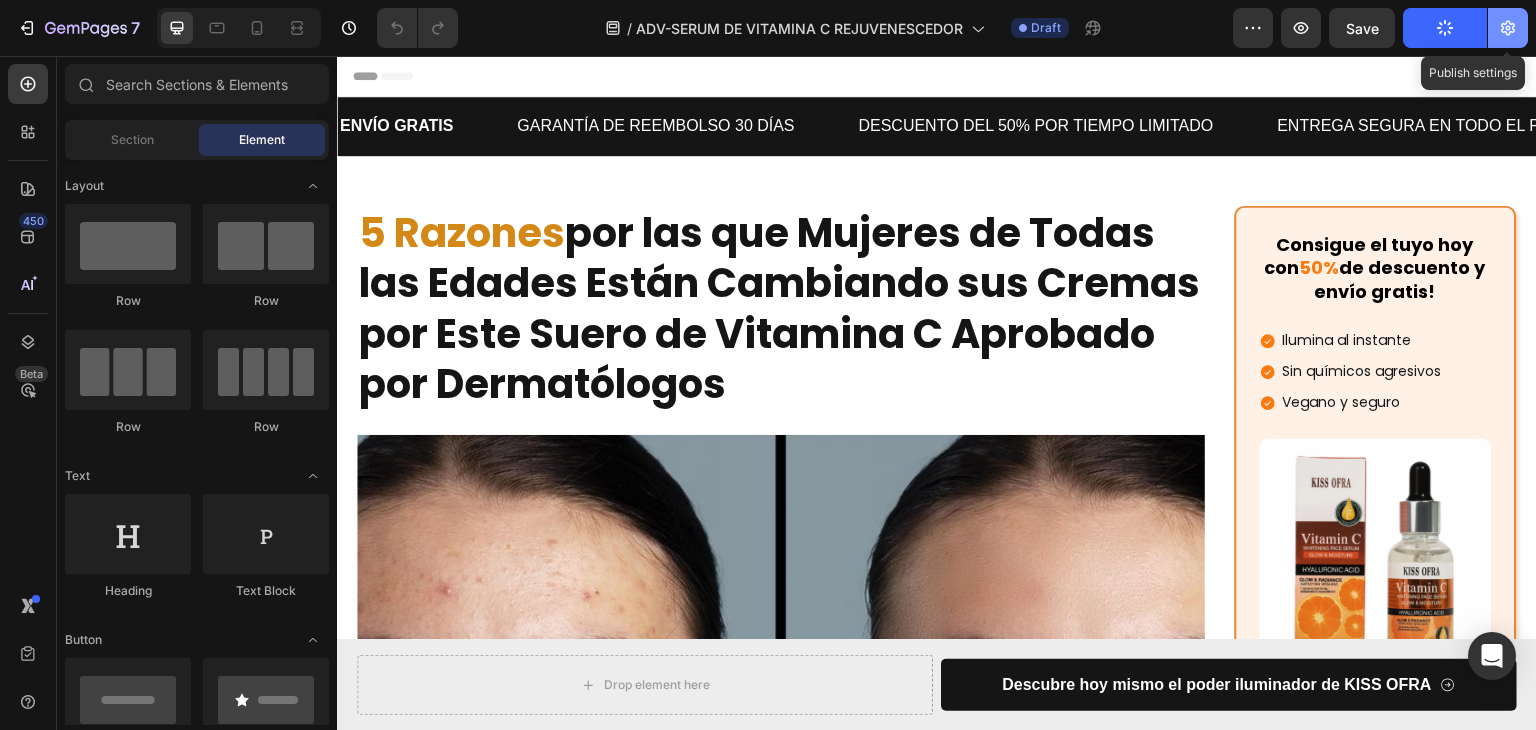 click 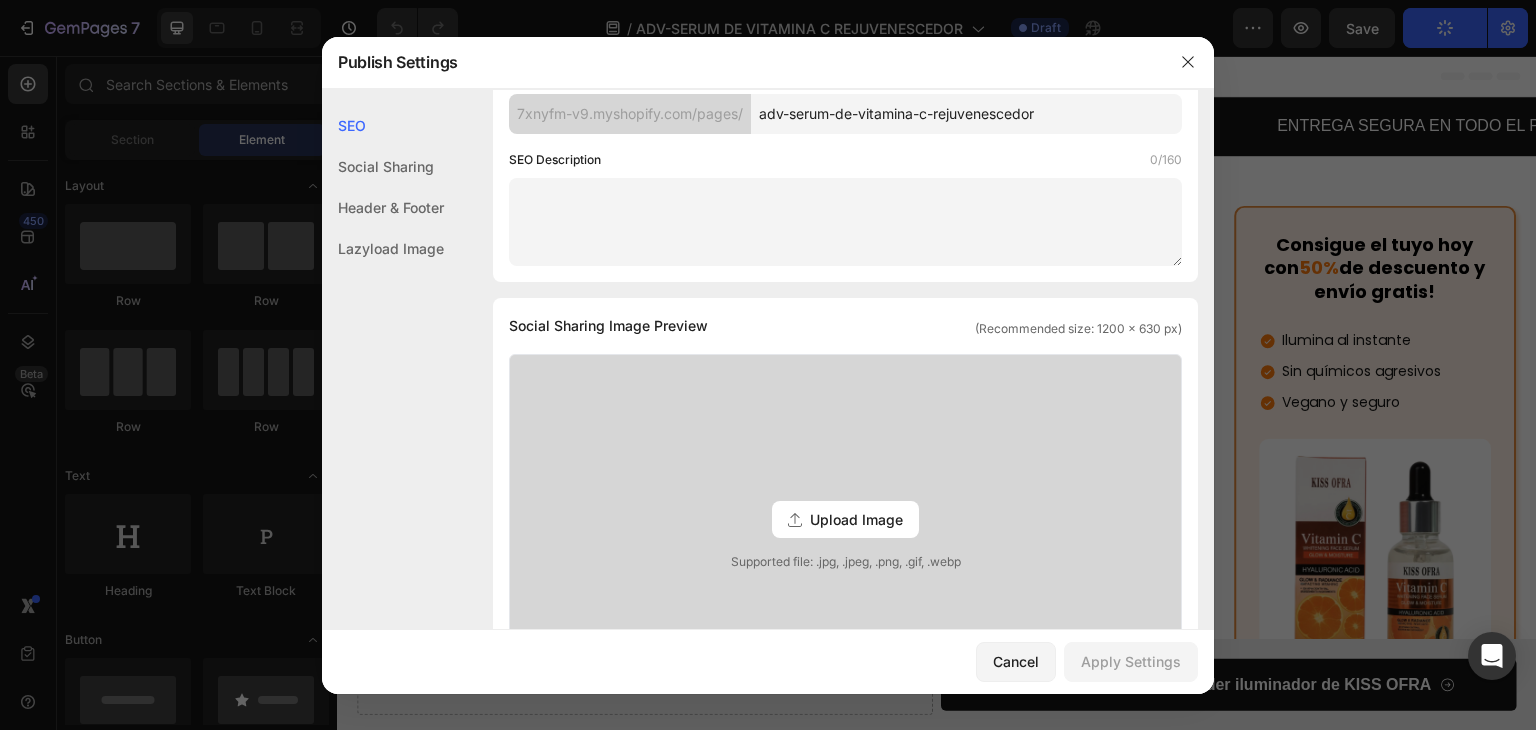 scroll, scrollTop: 0, scrollLeft: 0, axis: both 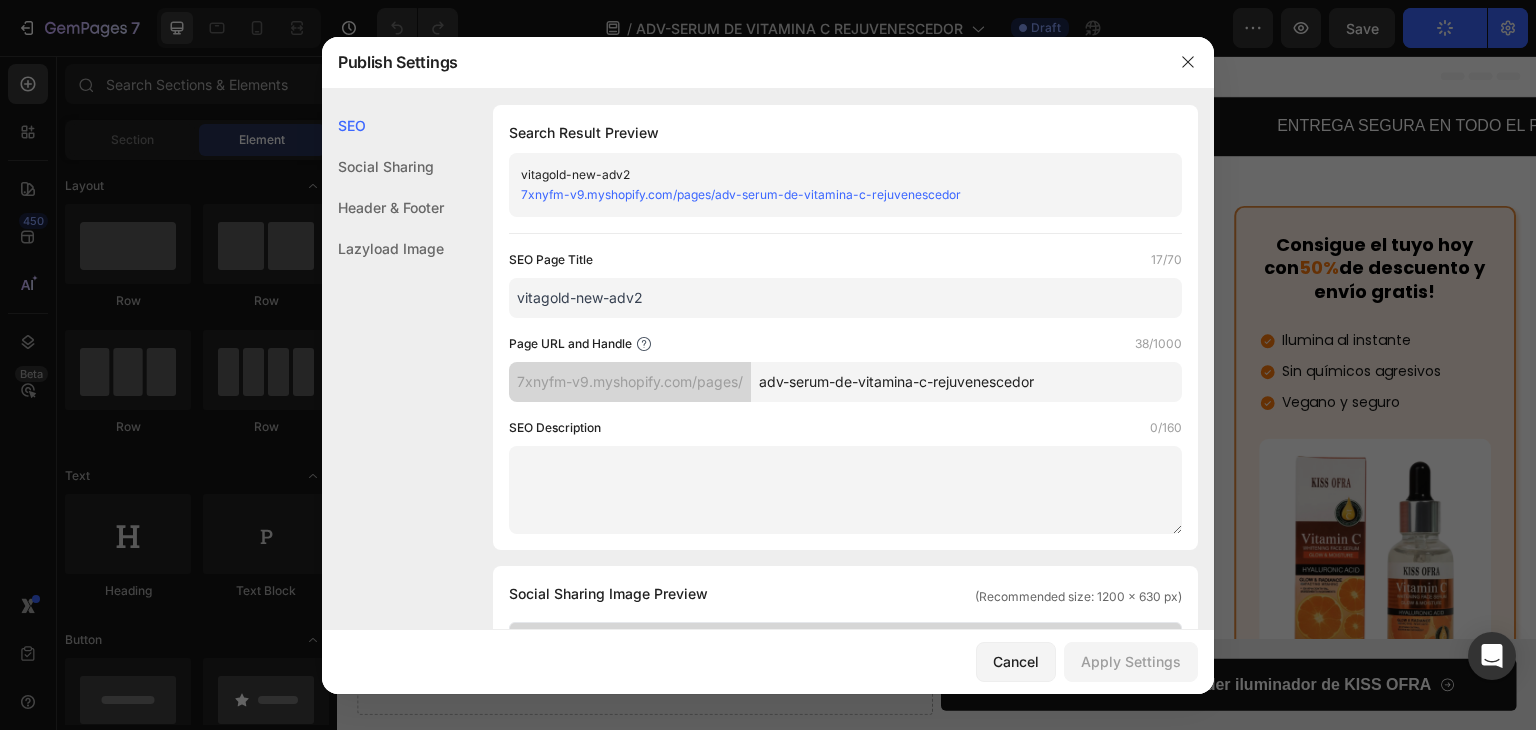 click on "vitagold-new-adv2" at bounding box center (845, 298) 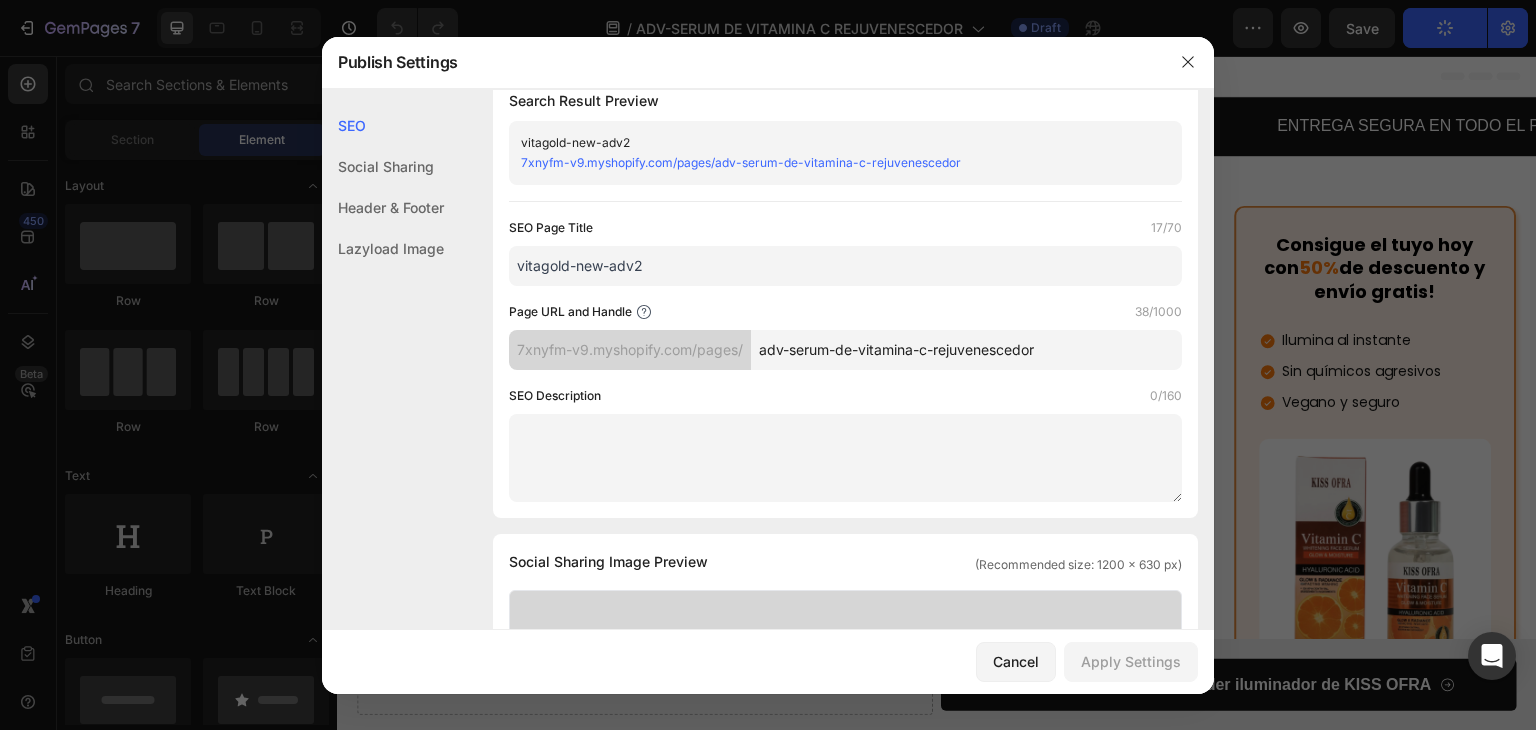 scroll, scrollTop: 0, scrollLeft: 0, axis: both 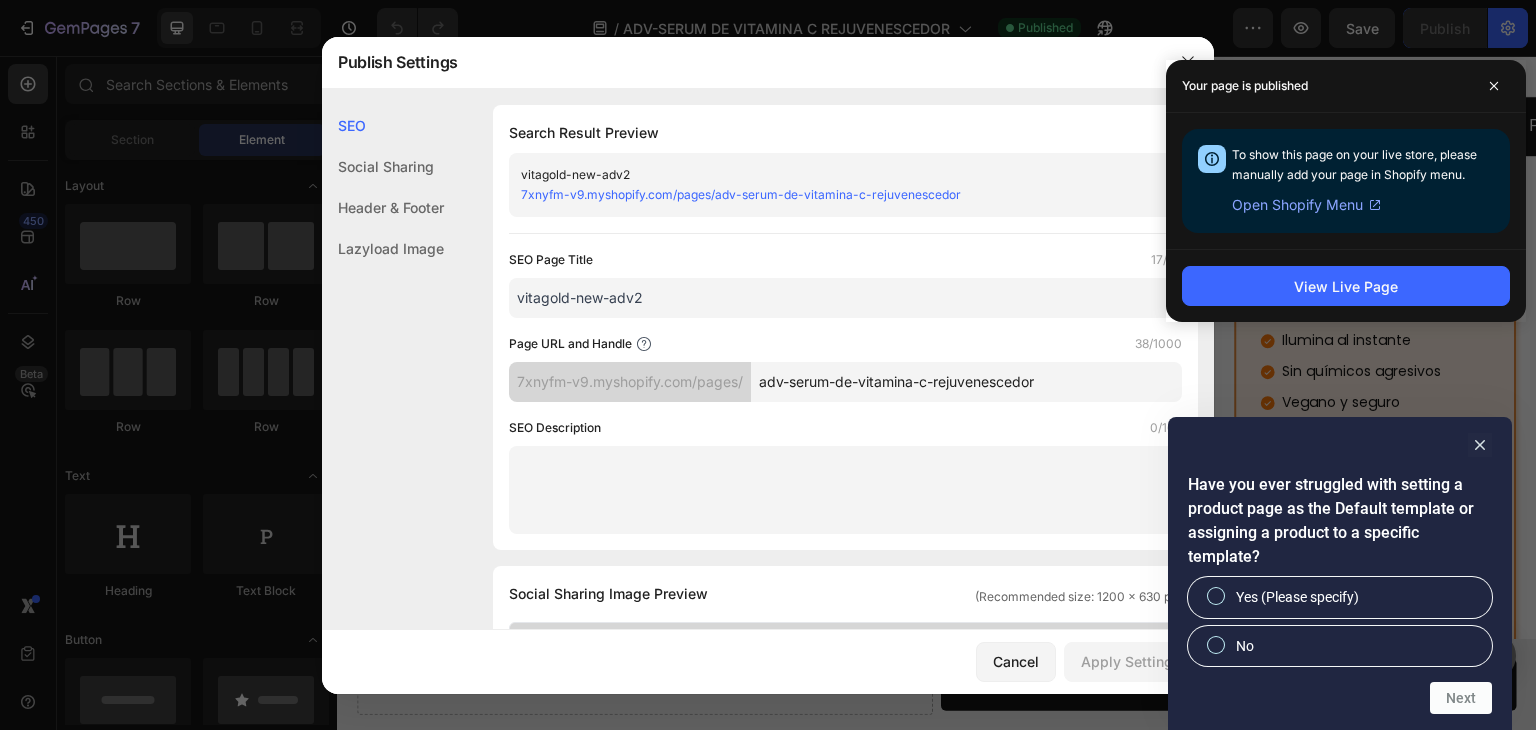 click on "Open Shopify Menu" at bounding box center (1297, 205) 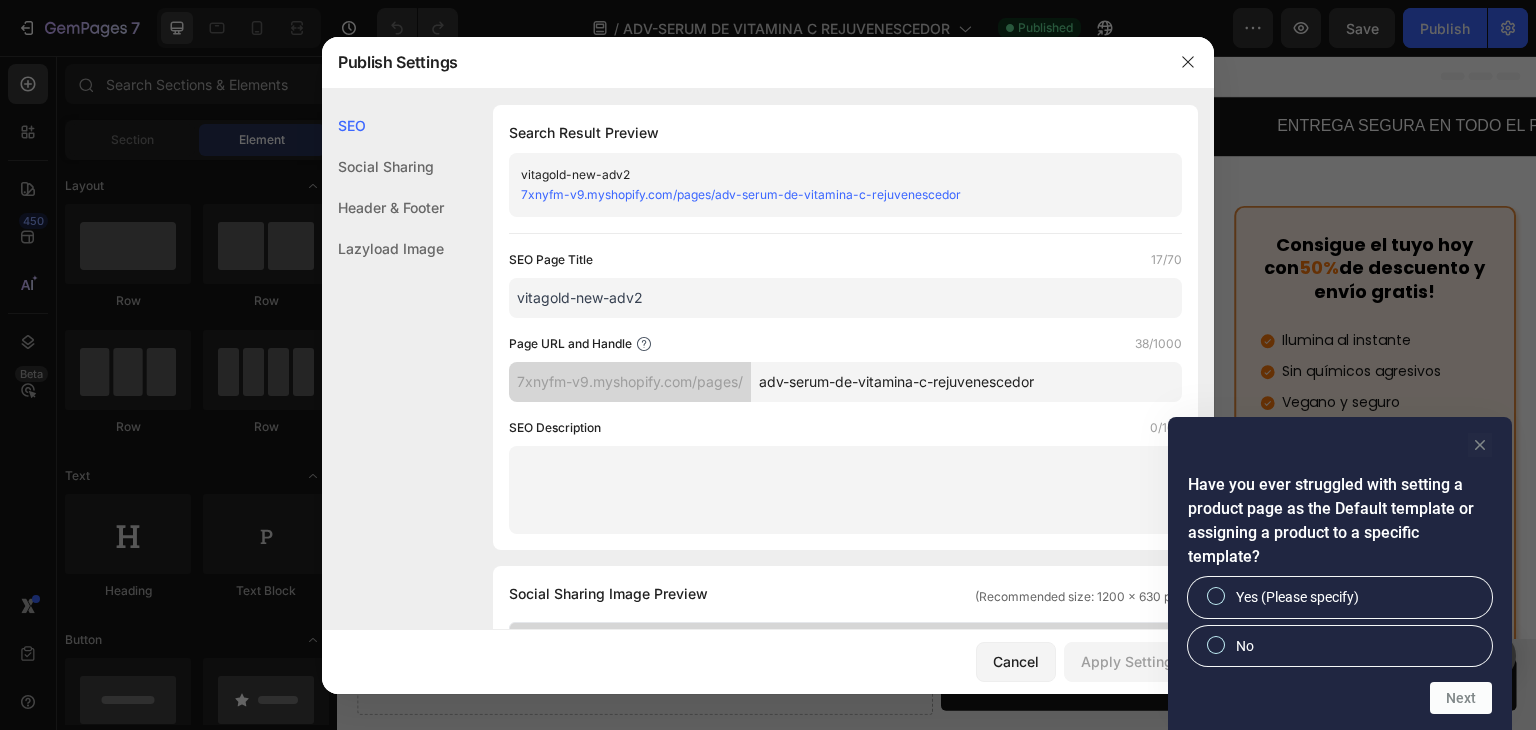 click 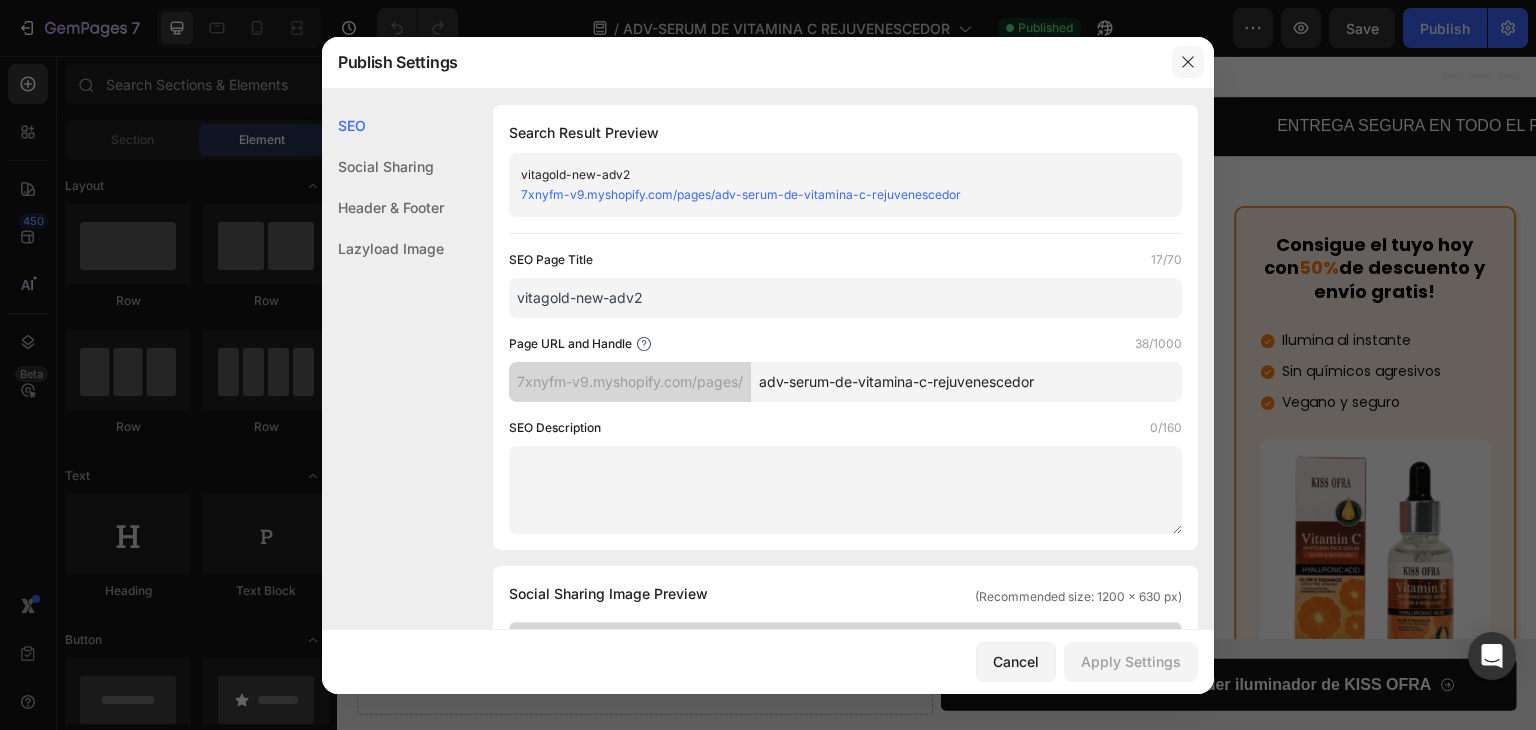 drag, startPoint x: 1184, startPoint y: 58, endPoint x: 851, endPoint y: 32, distance: 334.01346 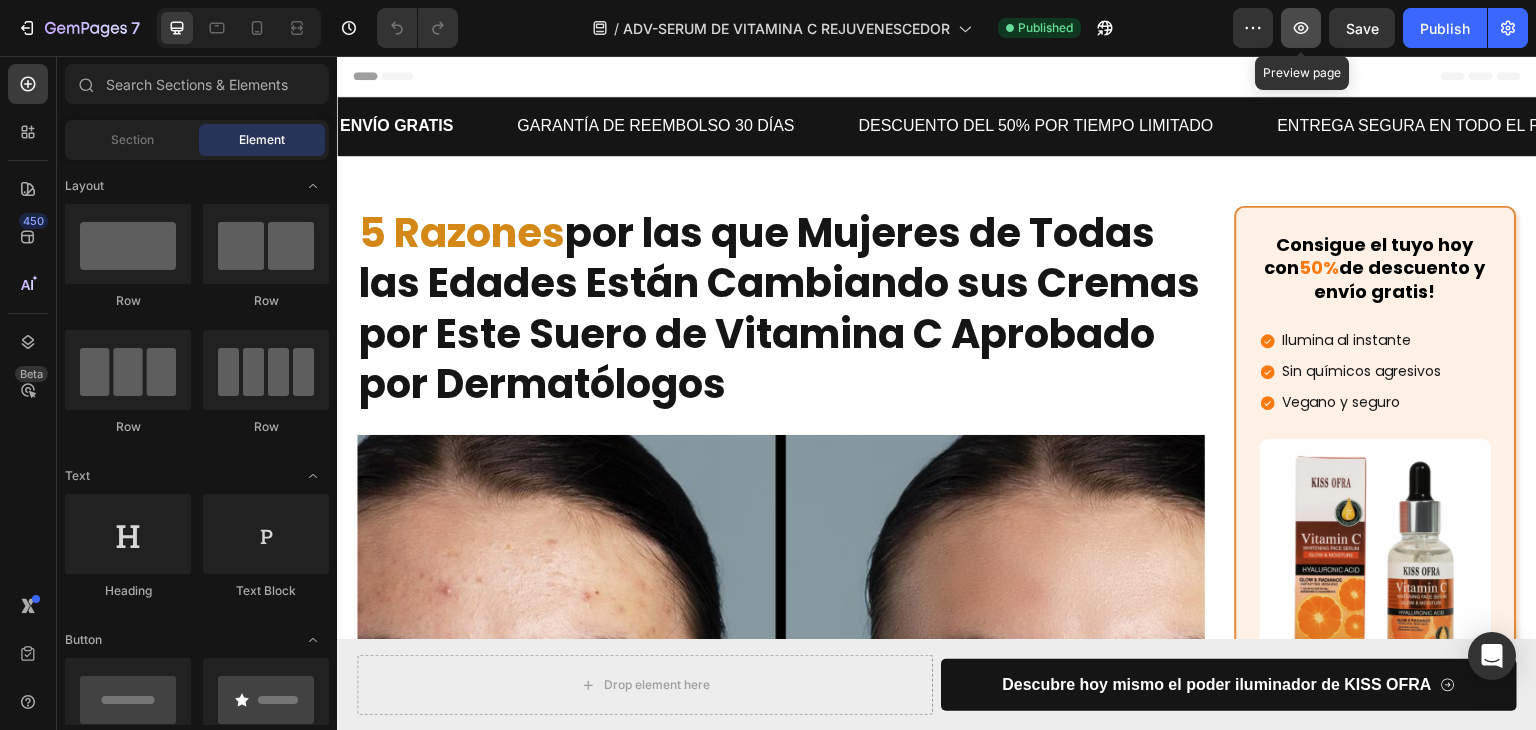 click 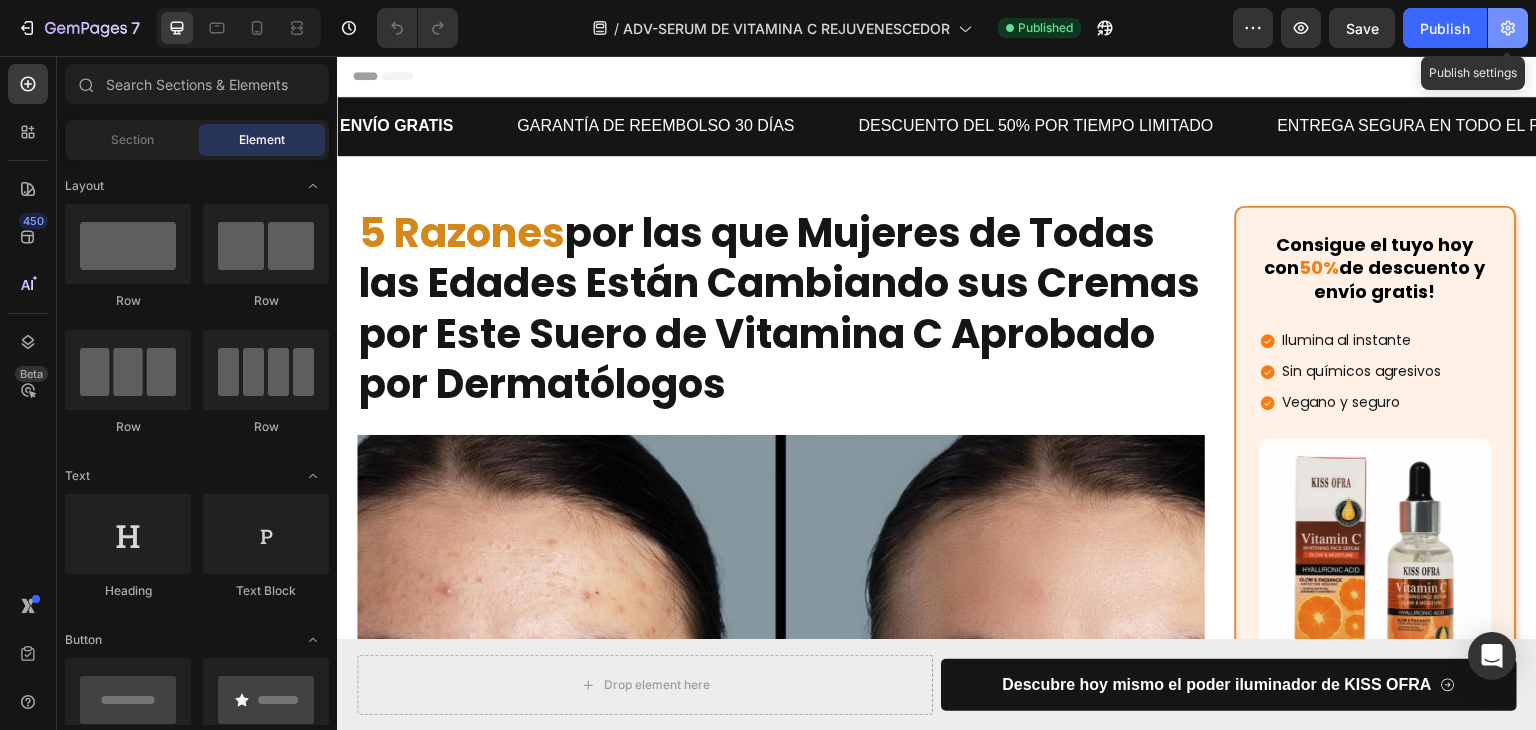 click 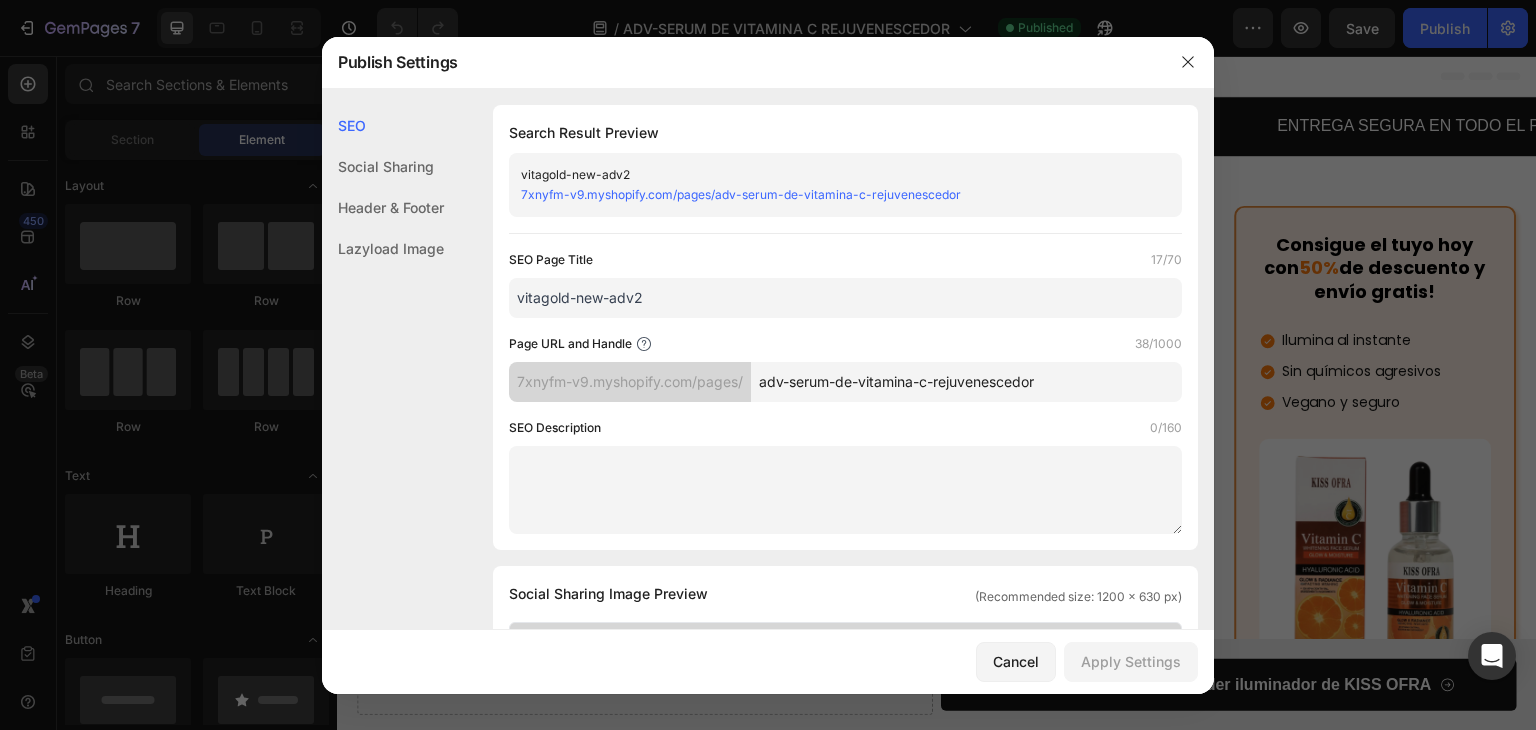 click on "7xnyfm-v9.myshopify.com/pages/adv-serum-de-vitamina-c-rejuvenescedor" at bounding box center (741, 194) 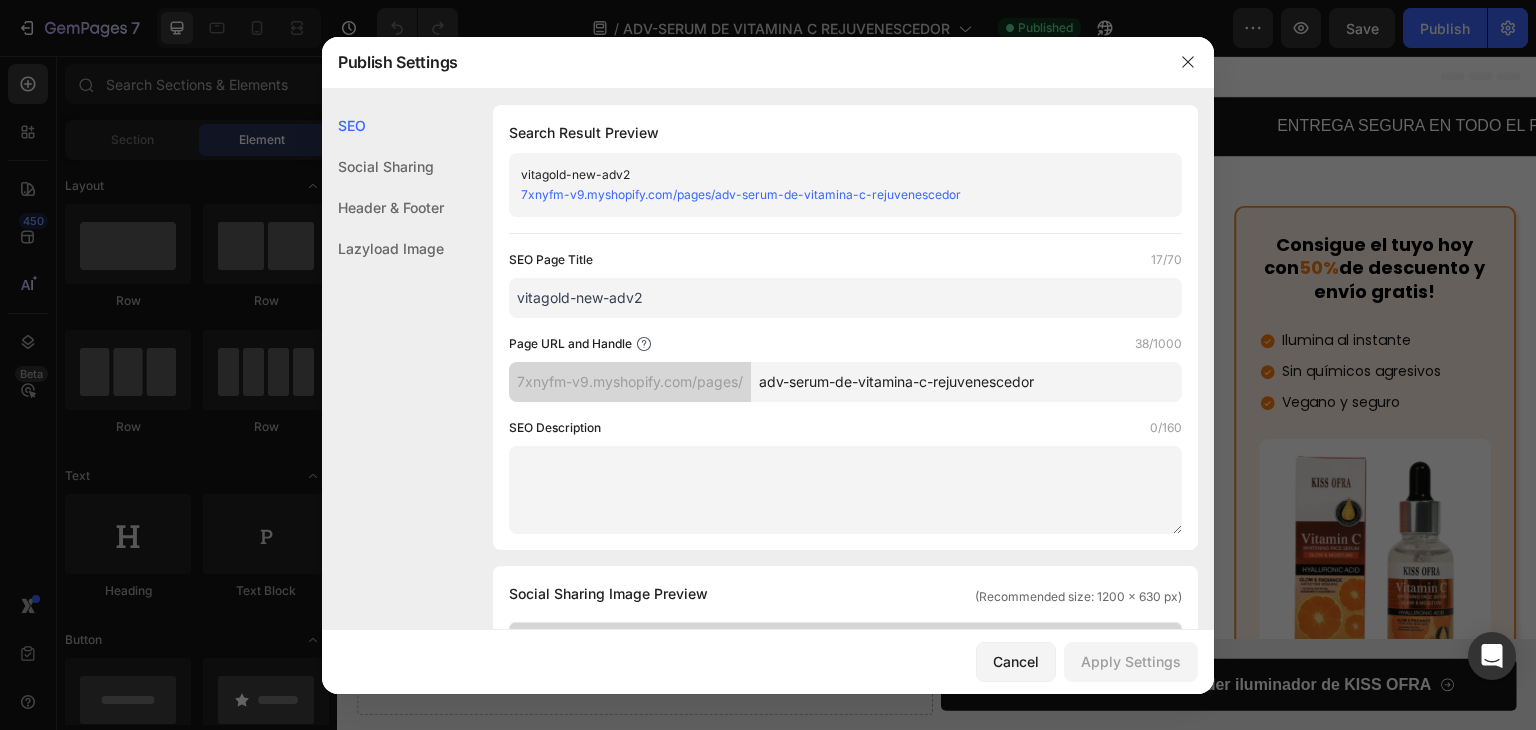 click on "adv-serum-de-vitamina-c-rejuvenescedor" at bounding box center (966, 382) 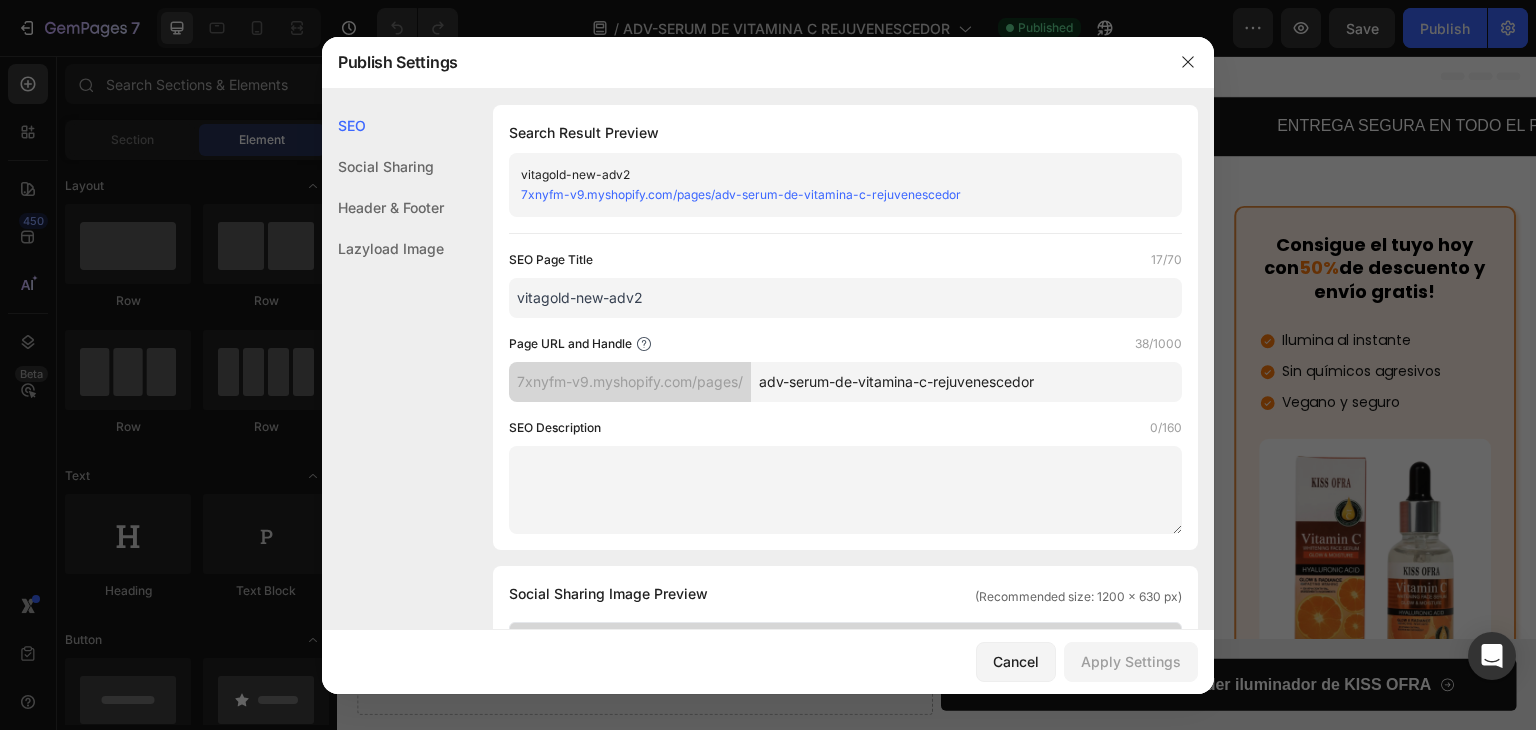 drag, startPoint x: 641, startPoint y: 306, endPoint x: 463, endPoint y: 276, distance: 180.51039 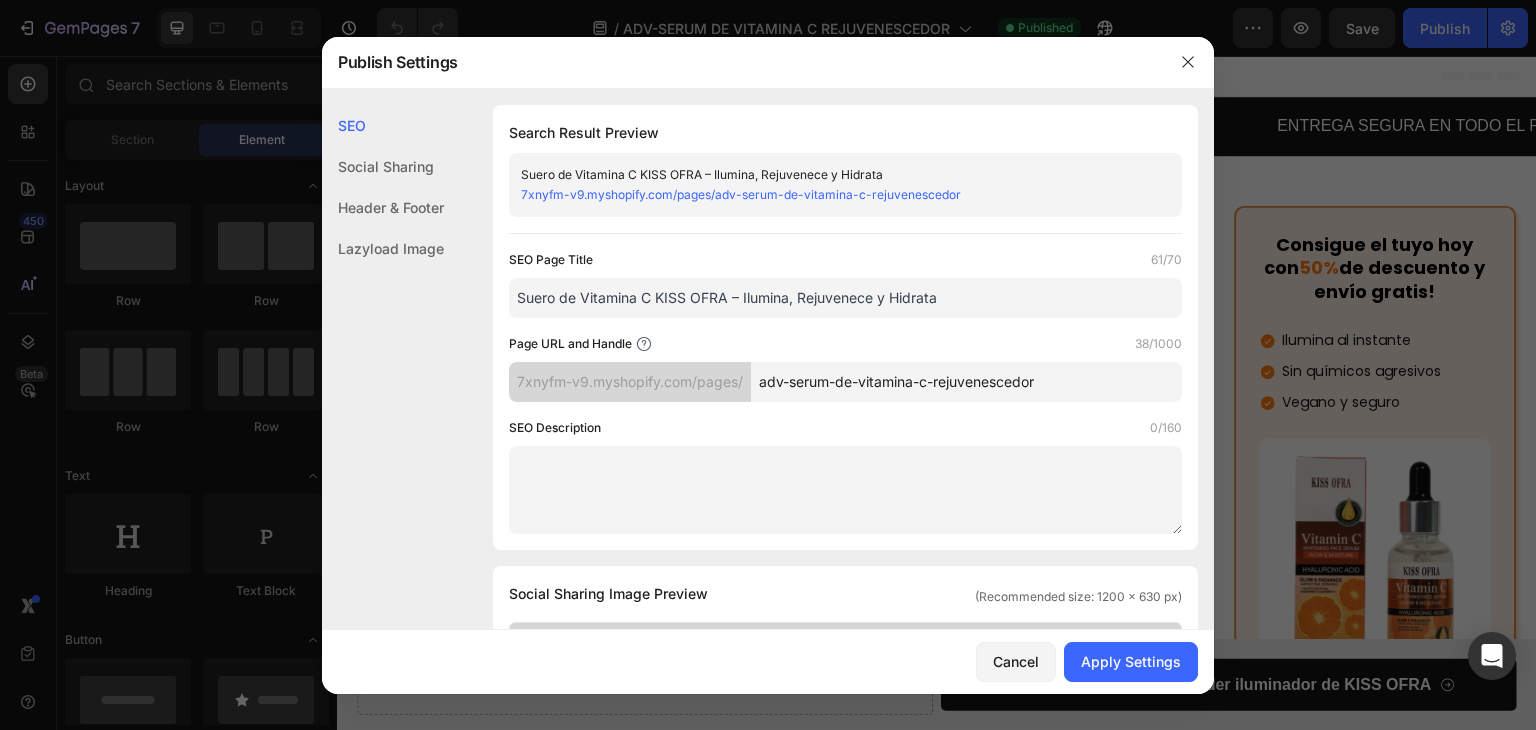 type on "Suero de Vitamina C KISS OFRA – Ilumina, Rejuvenece y Hidrata" 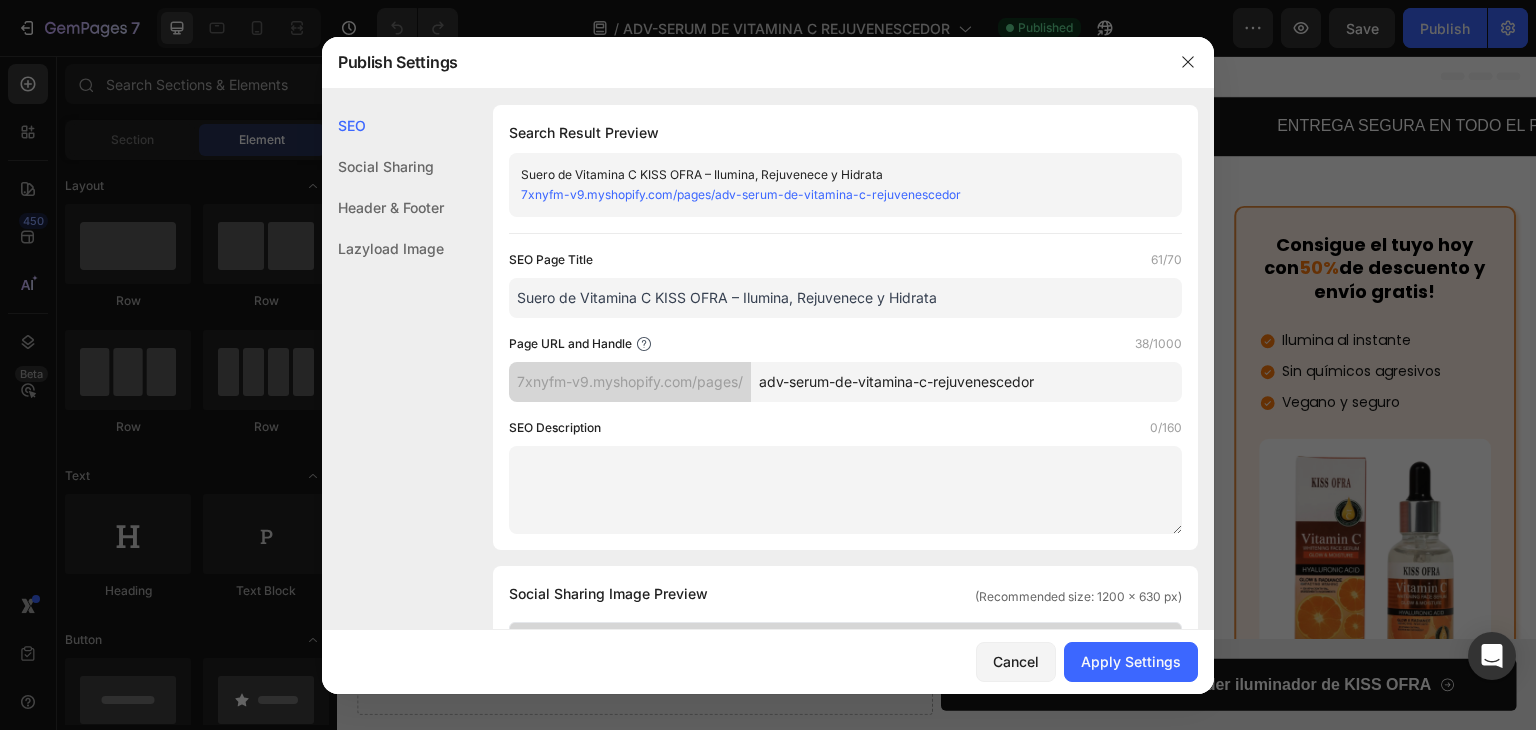 drag, startPoint x: 1074, startPoint y: 386, endPoint x: 706, endPoint y: 341, distance: 370.74115 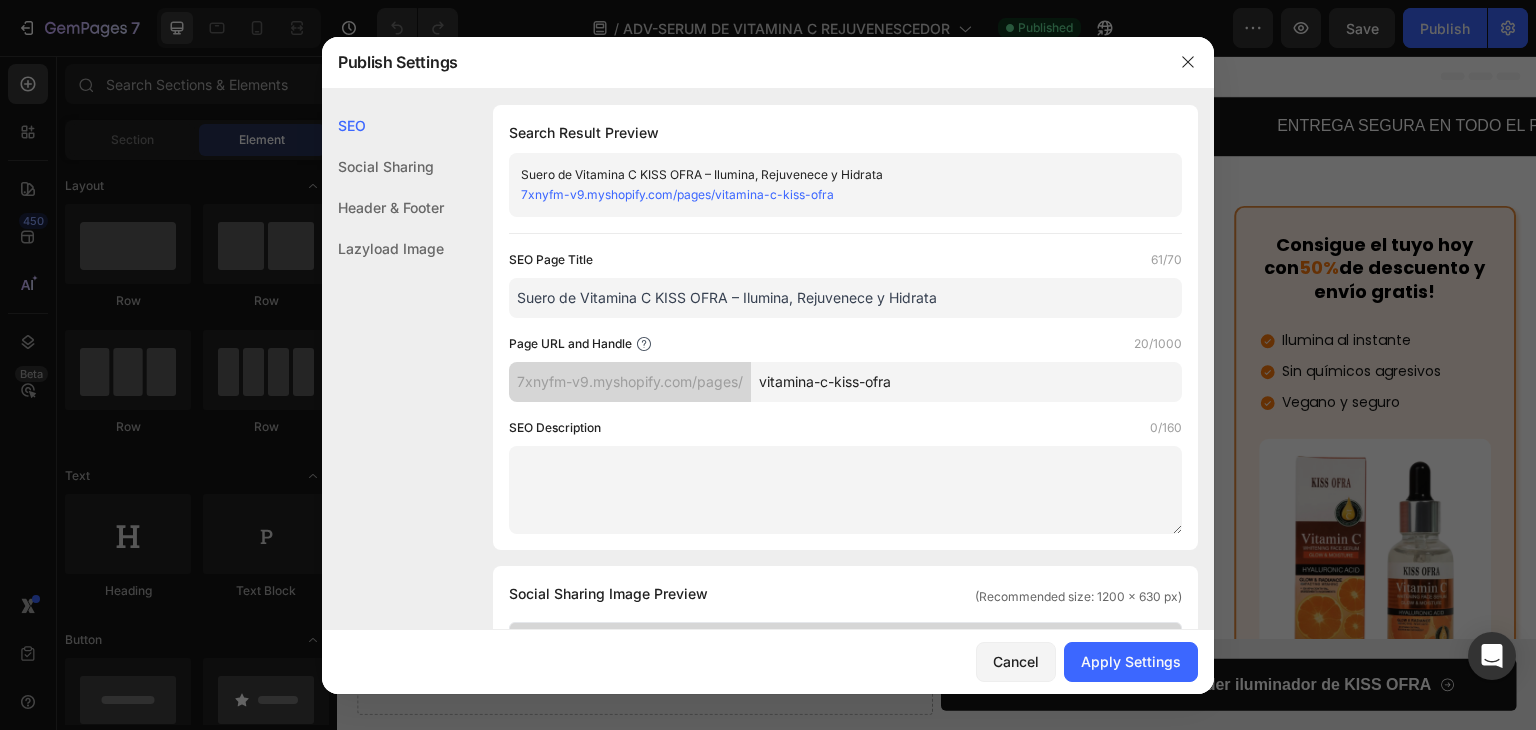 type on "vitamina-c-kiss-ofra" 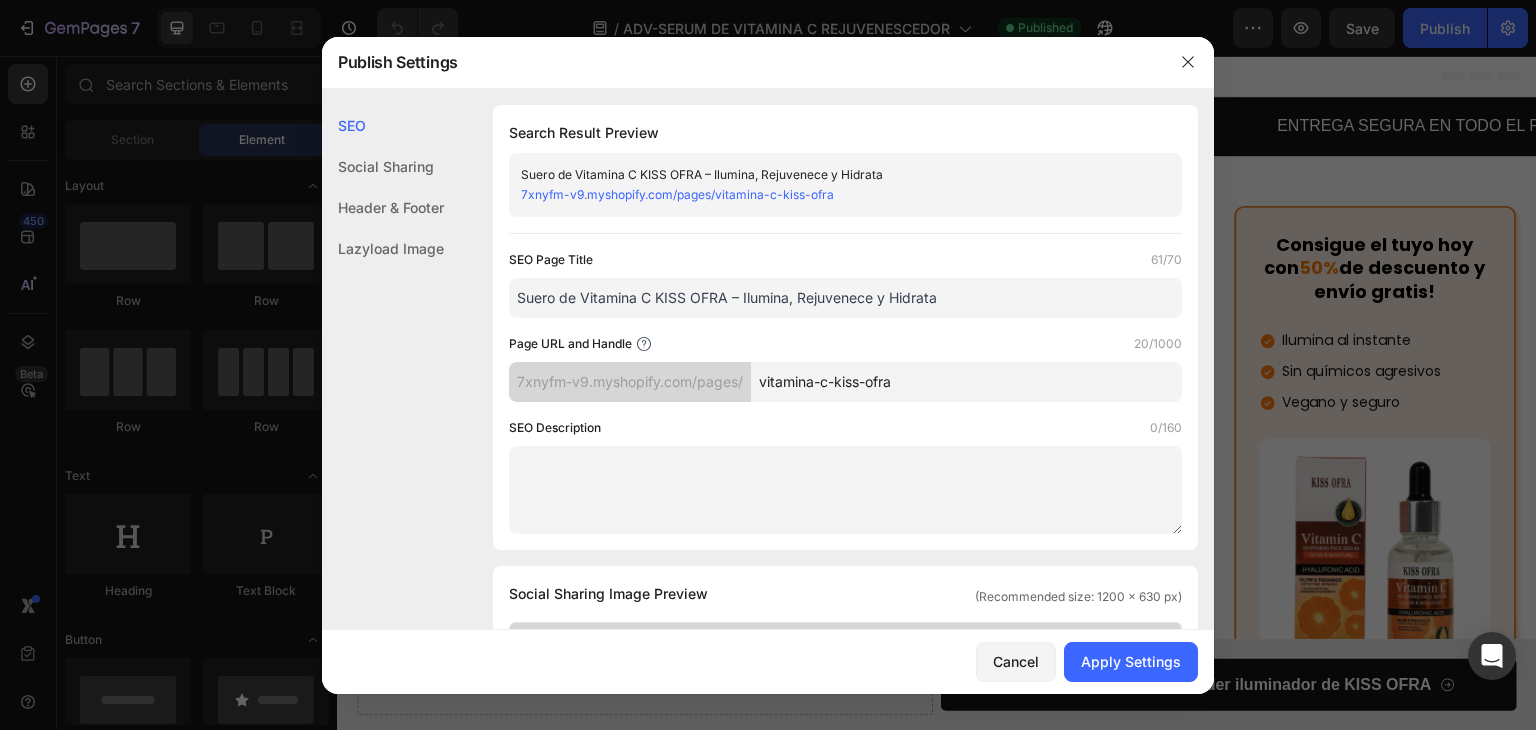 click at bounding box center (845, 490) 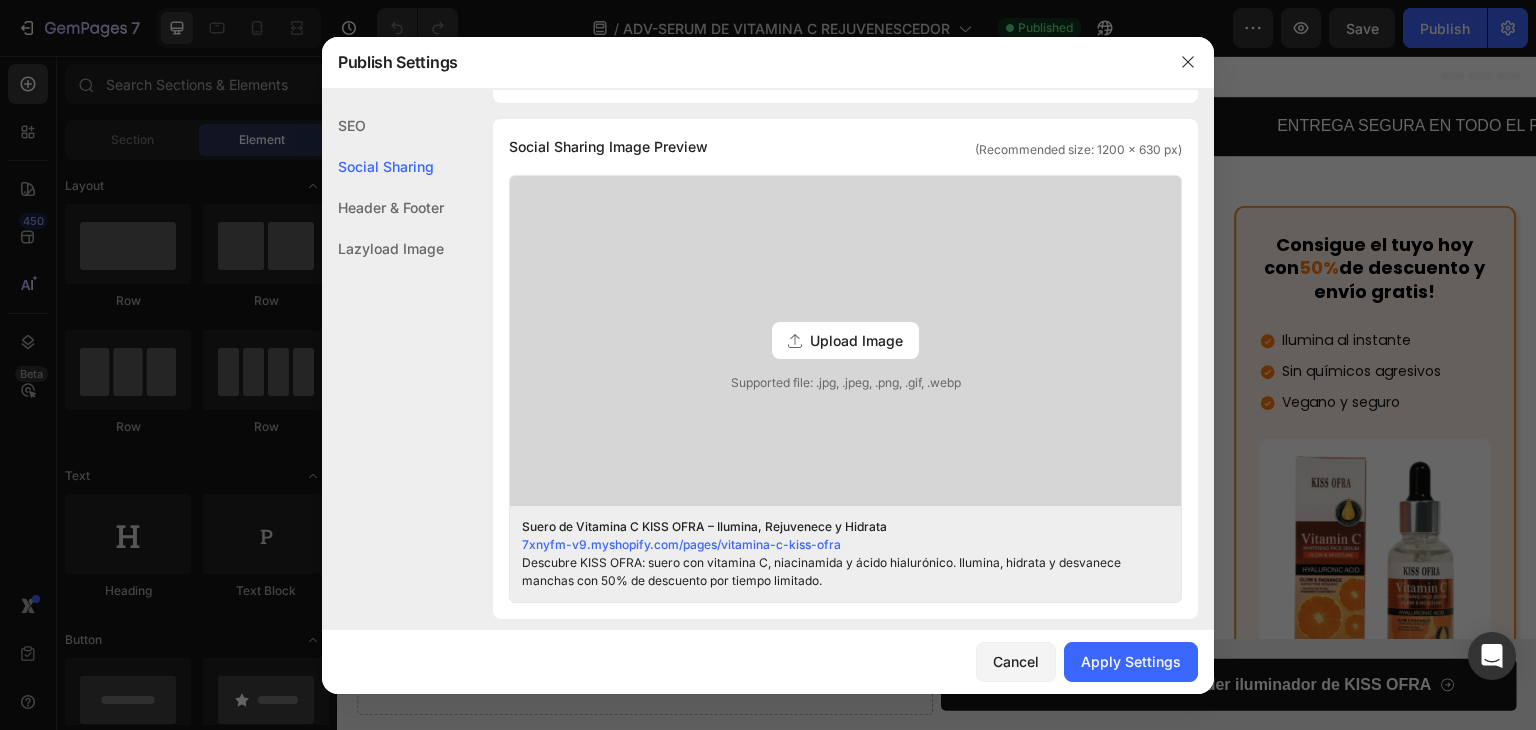 scroll, scrollTop: 500, scrollLeft: 0, axis: vertical 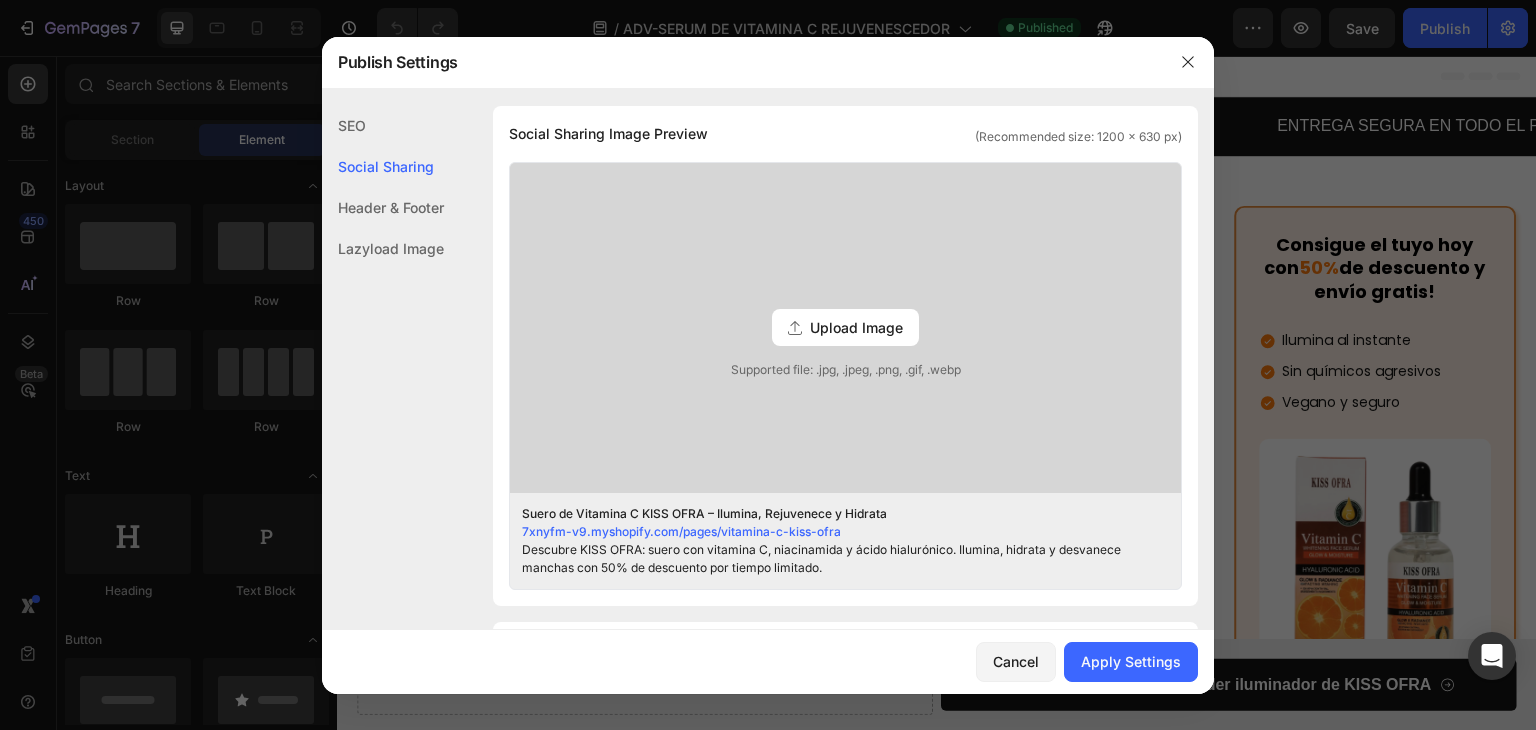 type on "Descubre KISS OFRA: suero con vitamina C, niacinamida y ácido hialurónico. Ilumina, hidrata y desvanece manchas con 50% de descuento por tiempo limitado." 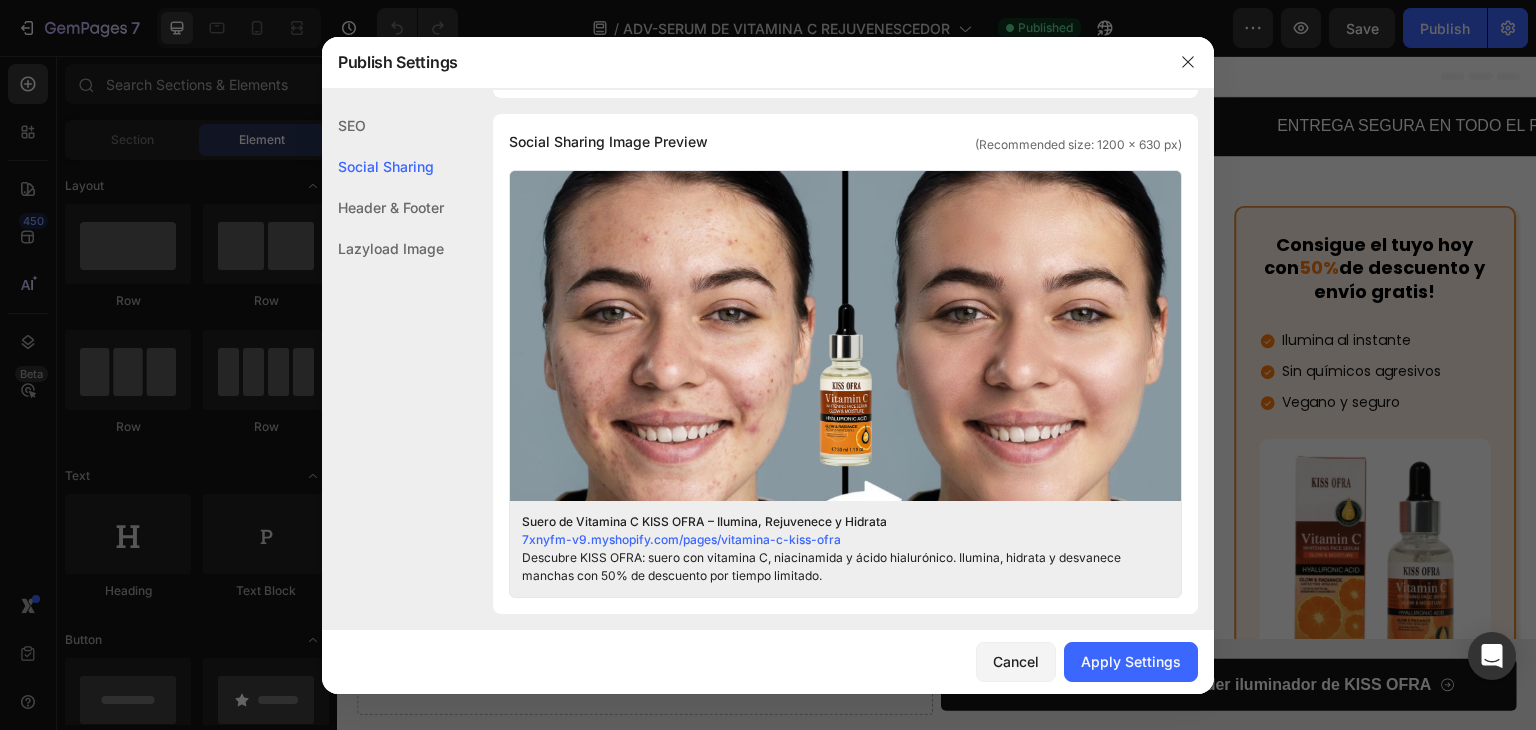 scroll, scrollTop: 0, scrollLeft: 0, axis: both 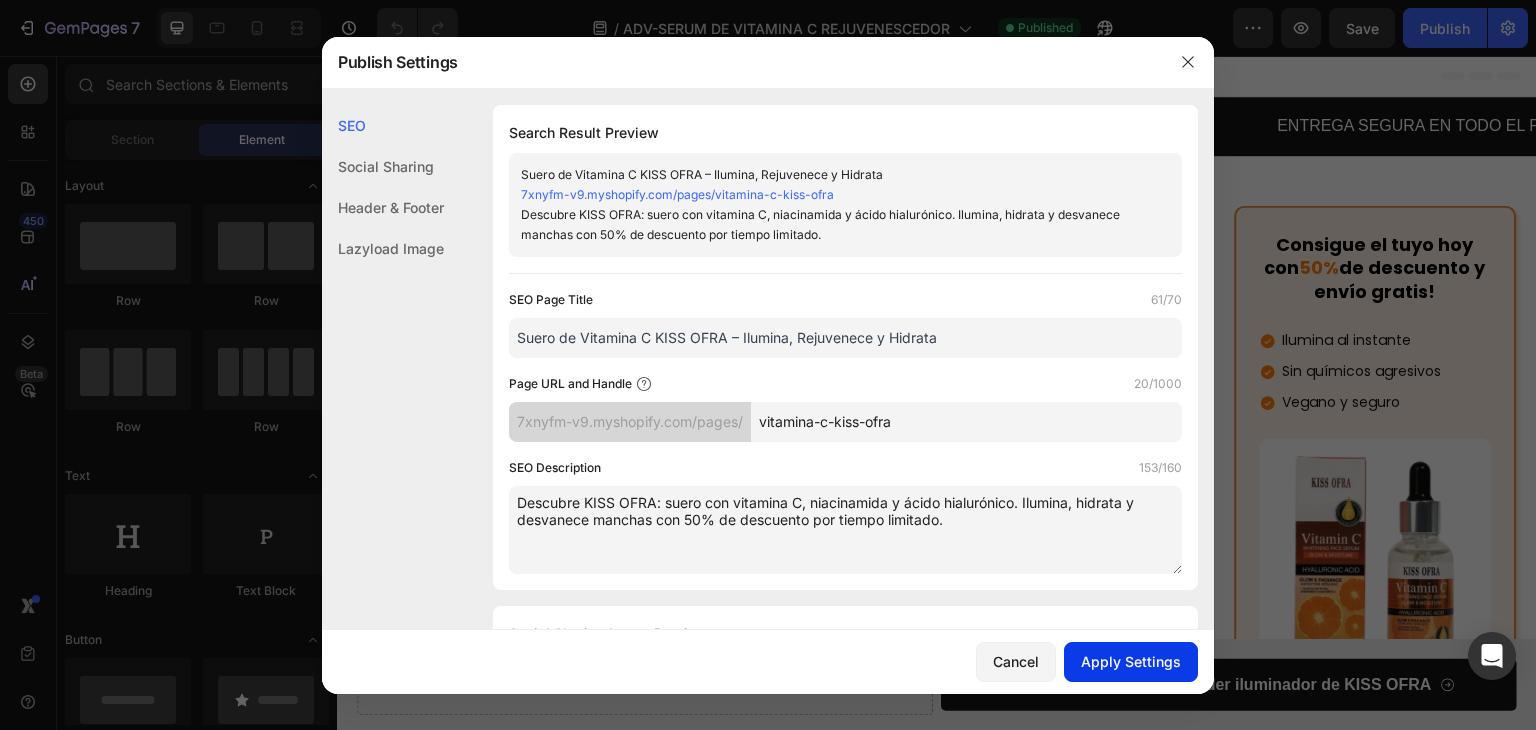 click on "Apply Settings" at bounding box center [1131, 661] 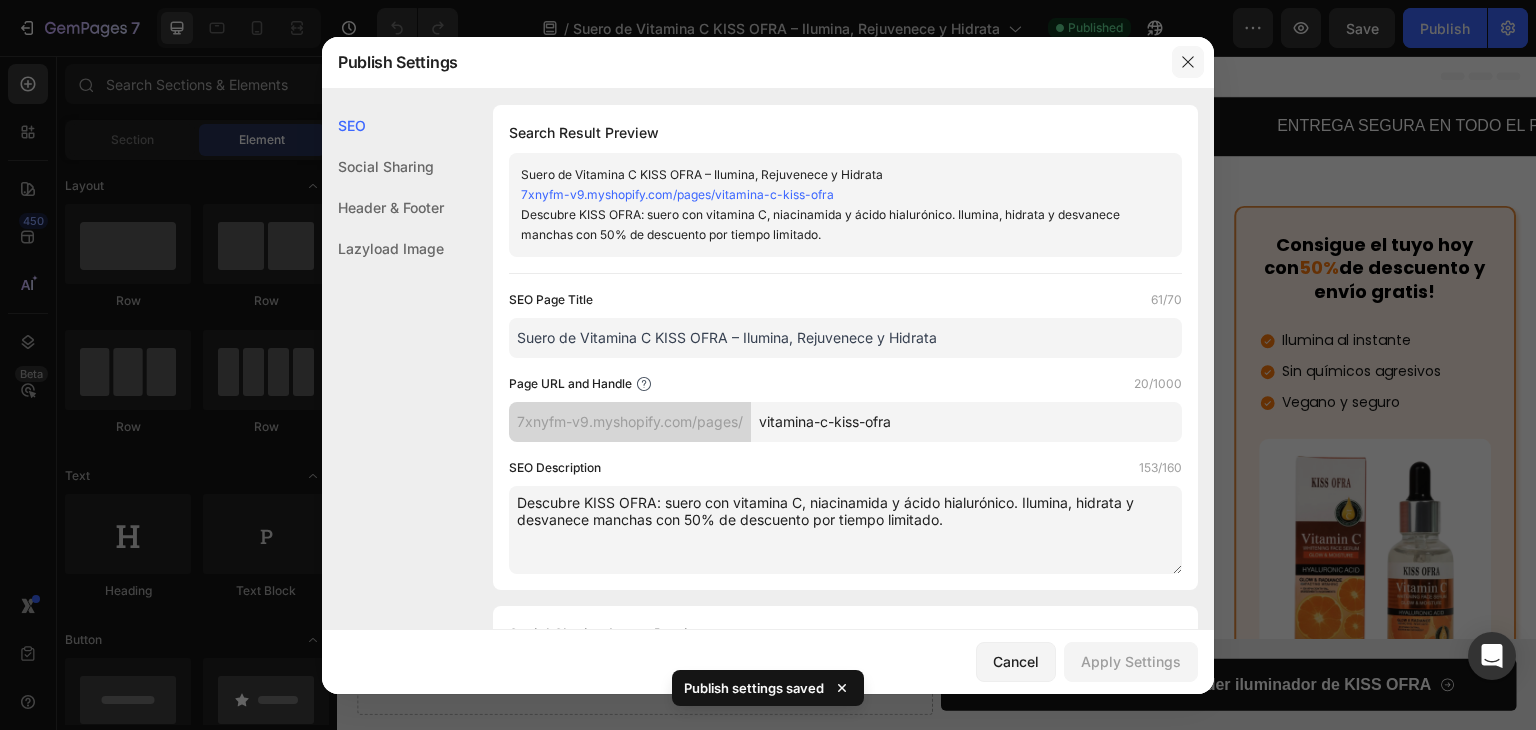 click 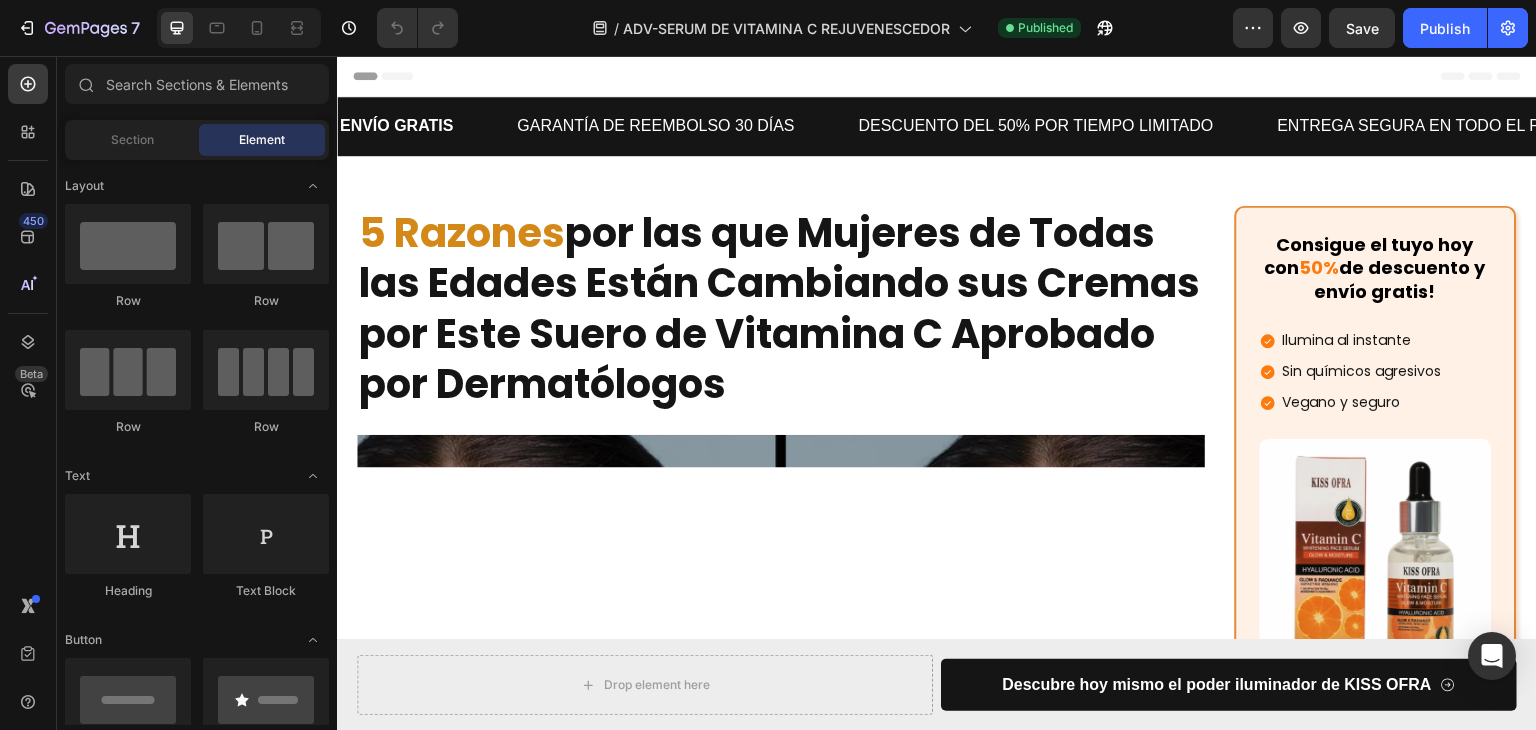 scroll, scrollTop: 0, scrollLeft: 0, axis: both 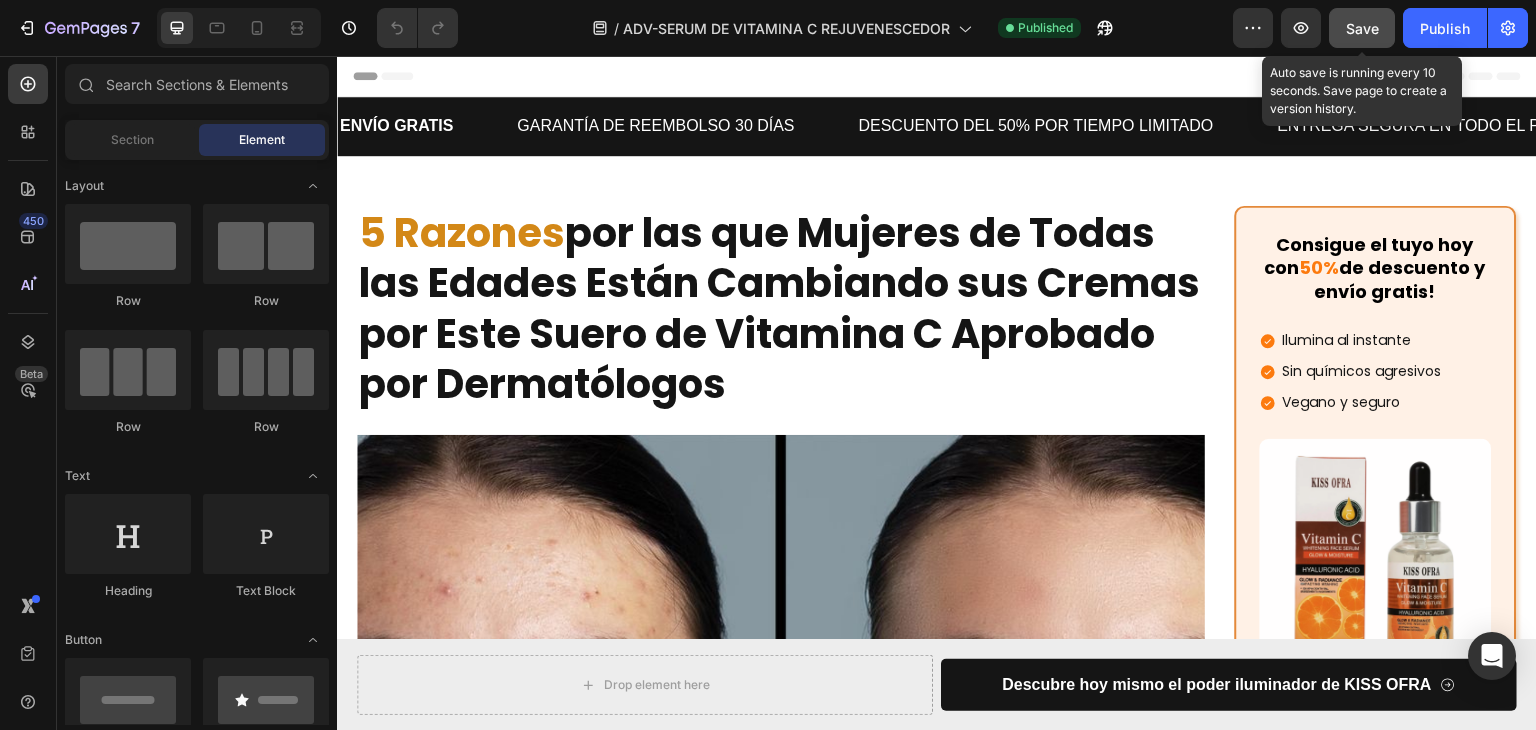 click on "Save" 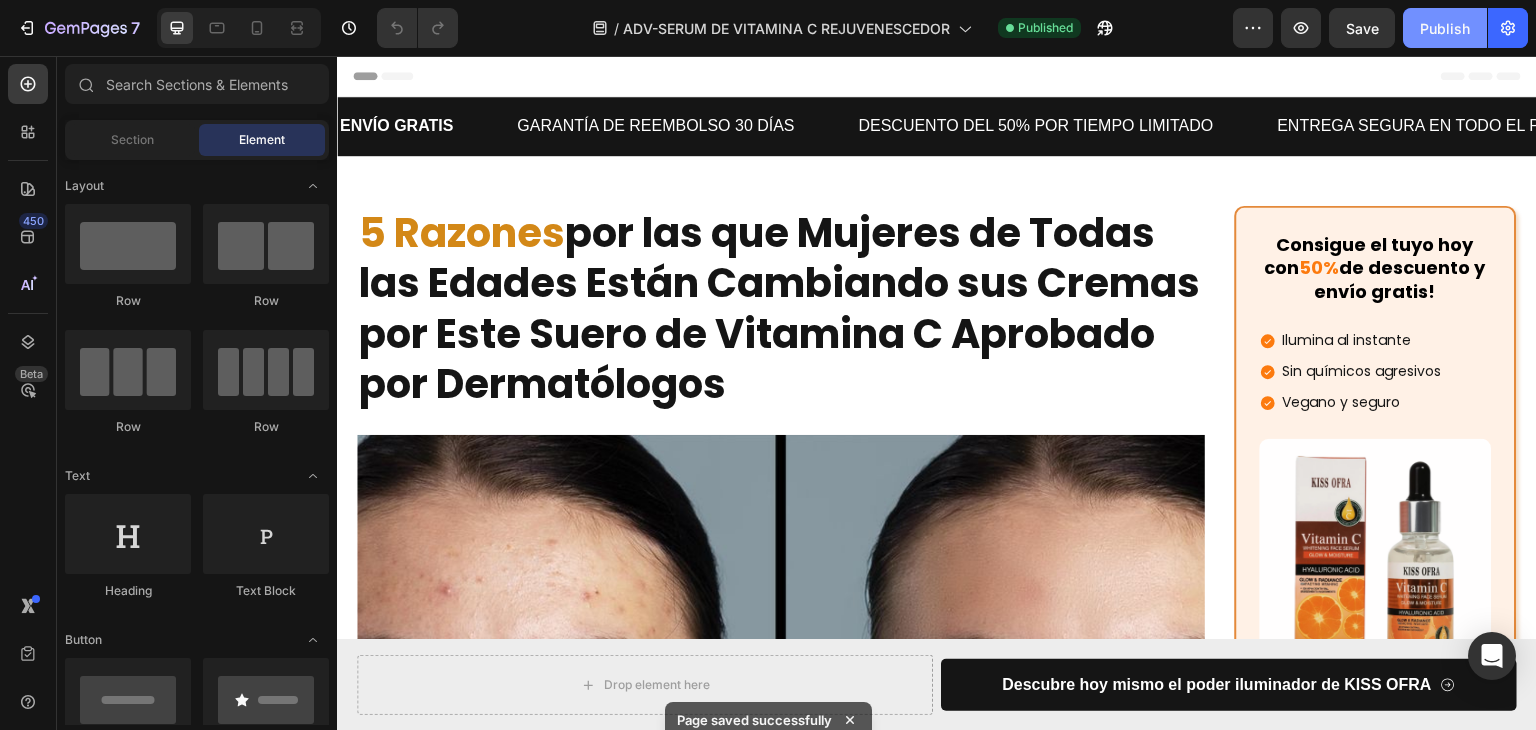 click on "Publish" at bounding box center (1445, 28) 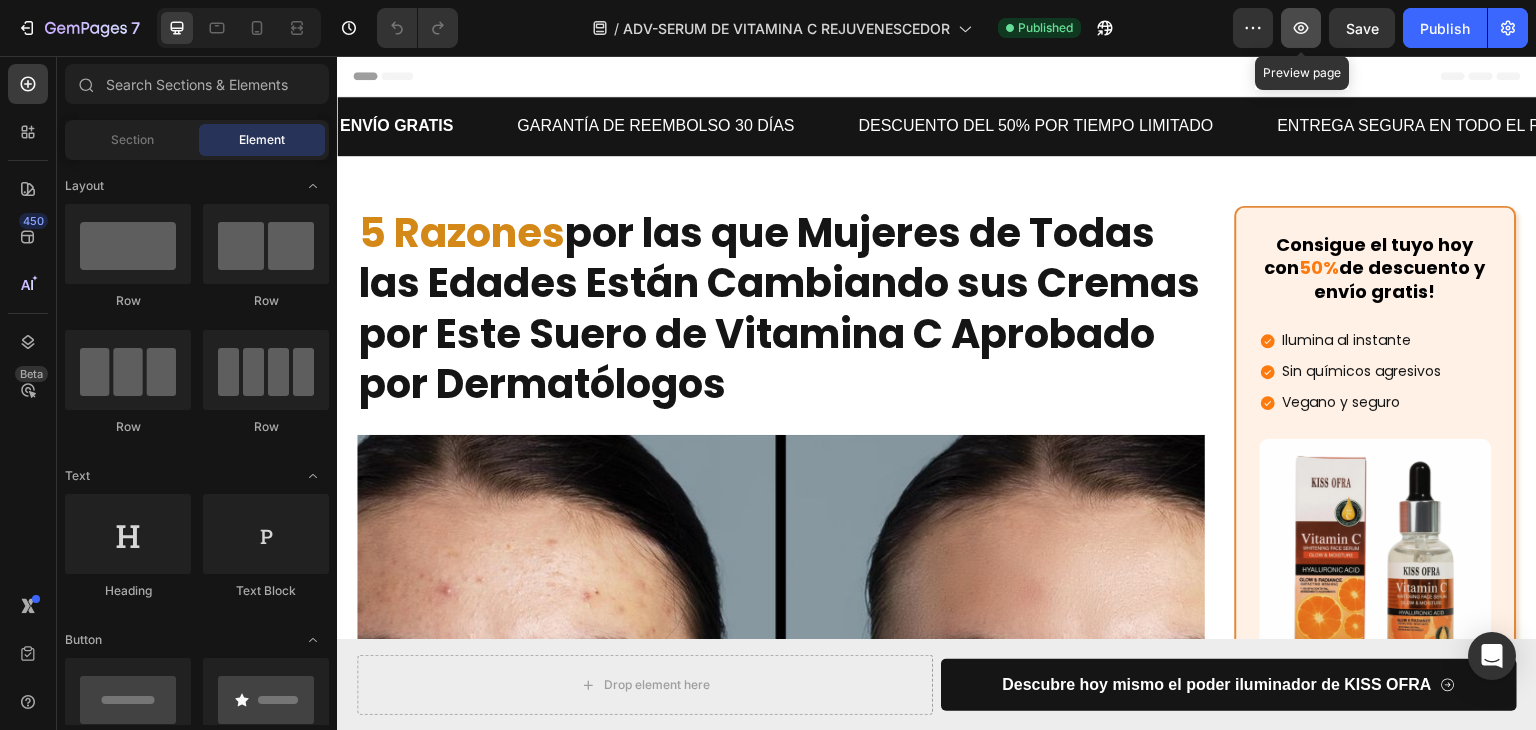 click 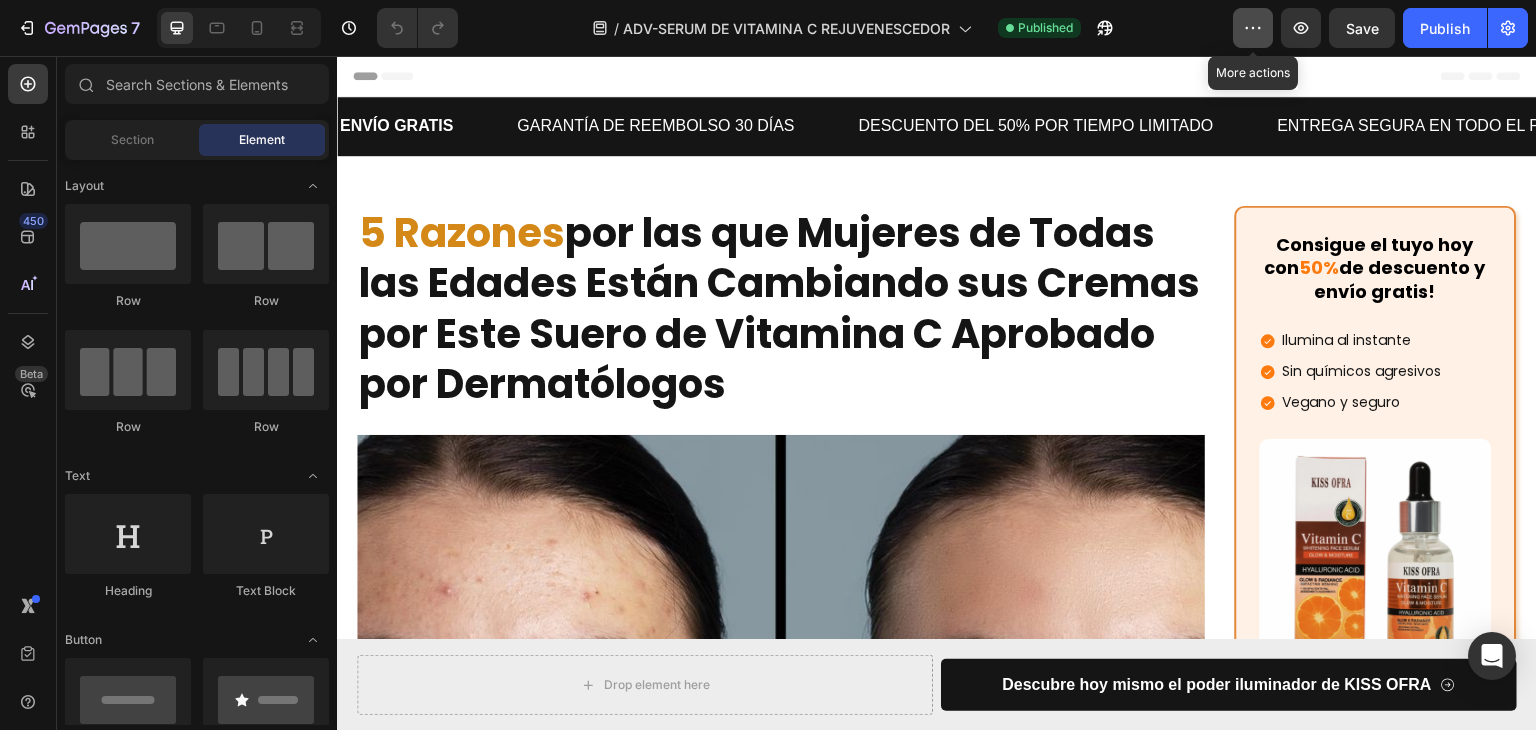click 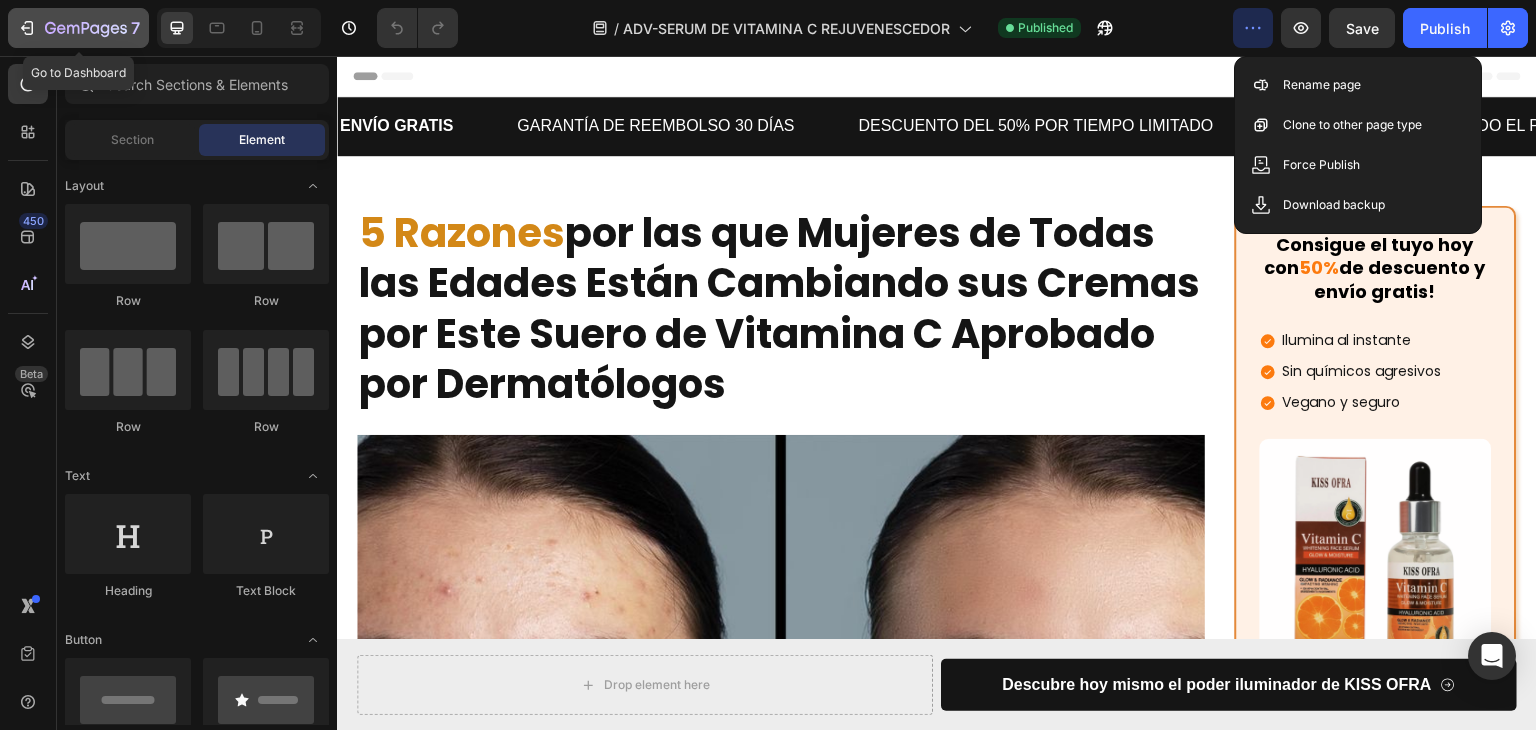 click 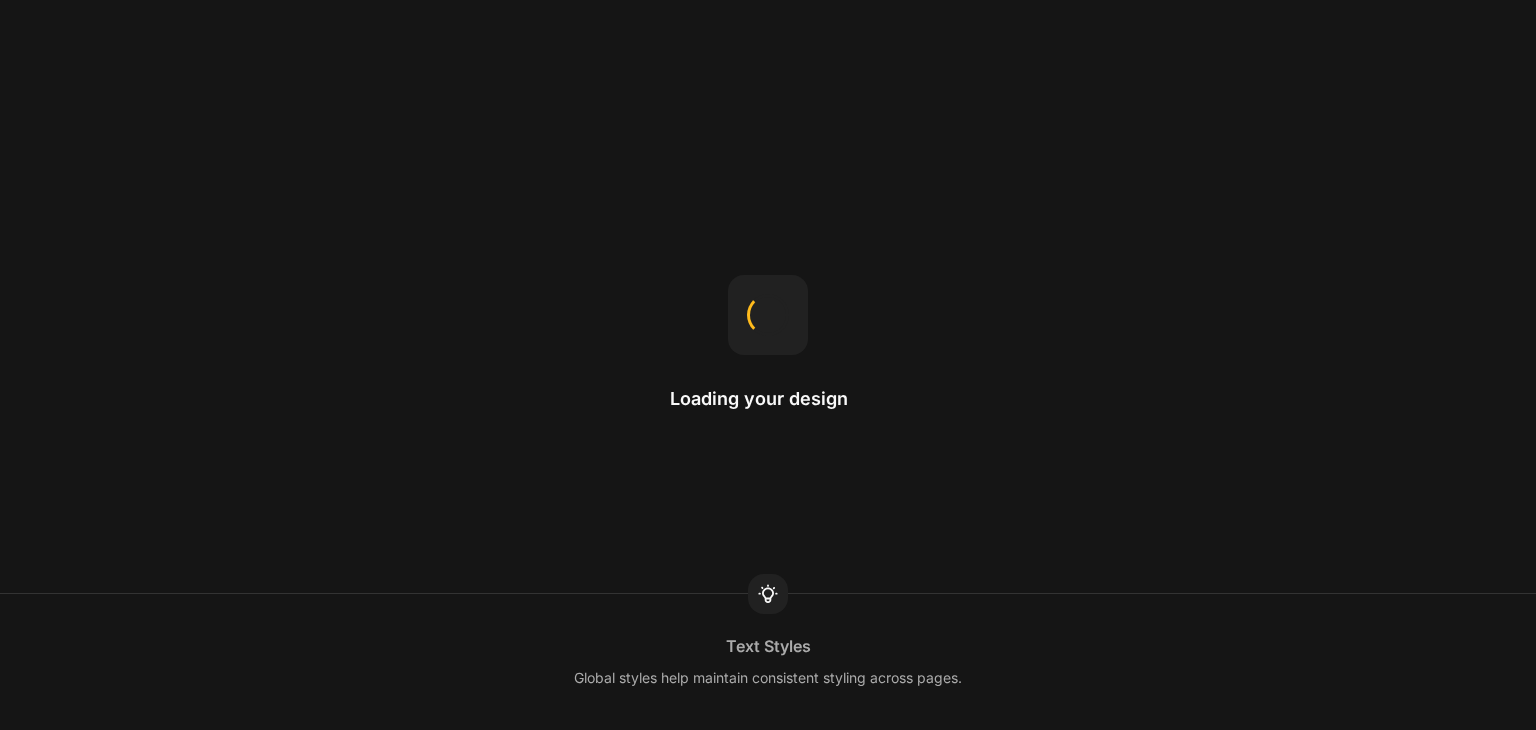 scroll, scrollTop: 0, scrollLeft: 0, axis: both 